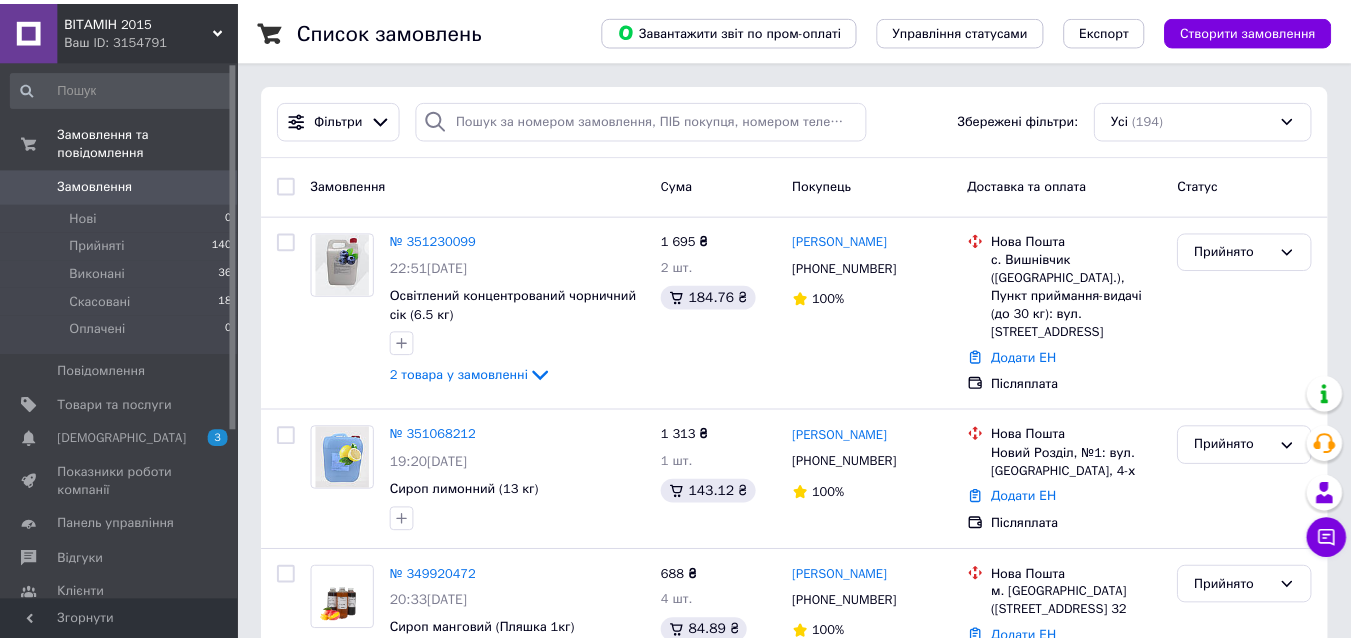 scroll, scrollTop: 0, scrollLeft: 0, axis: both 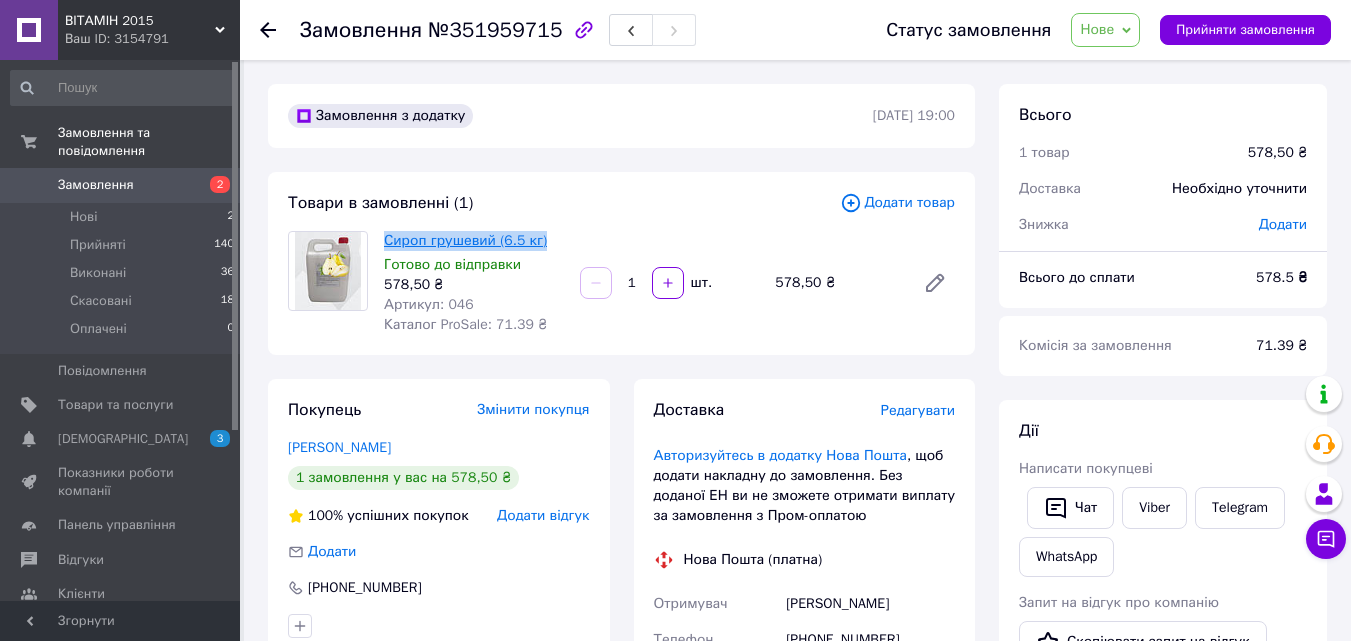 drag, startPoint x: 551, startPoint y: 241, endPoint x: 385, endPoint y: 241, distance: 166 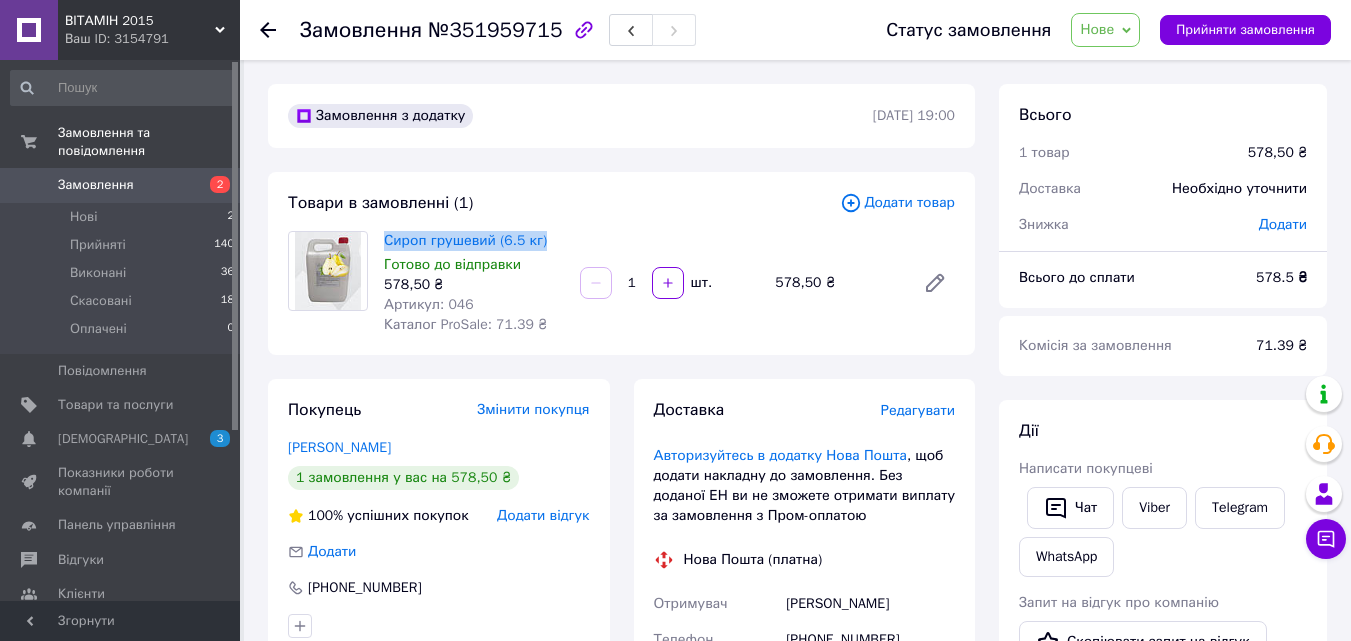 copy on "Сироп грушевий (6.5 кг)" 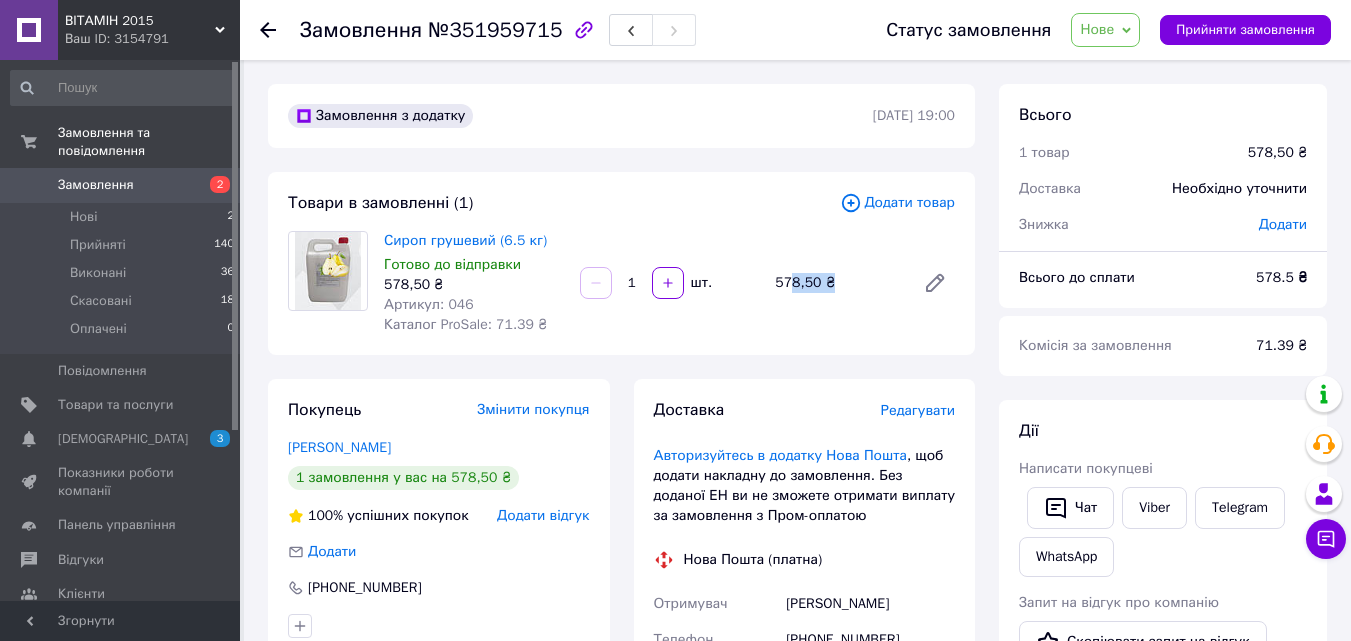 drag, startPoint x: 832, startPoint y: 283, endPoint x: 796, endPoint y: 285, distance: 36.05551 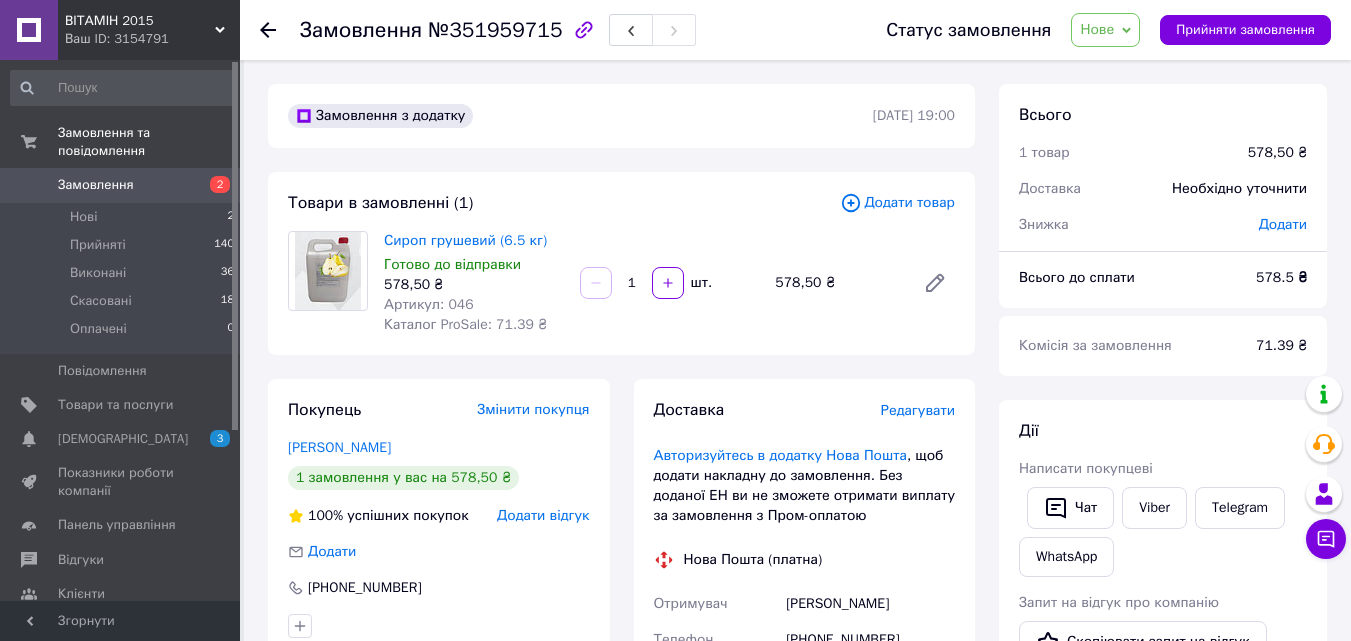 click on "578,50 ₴" at bounding box center (837, 283) 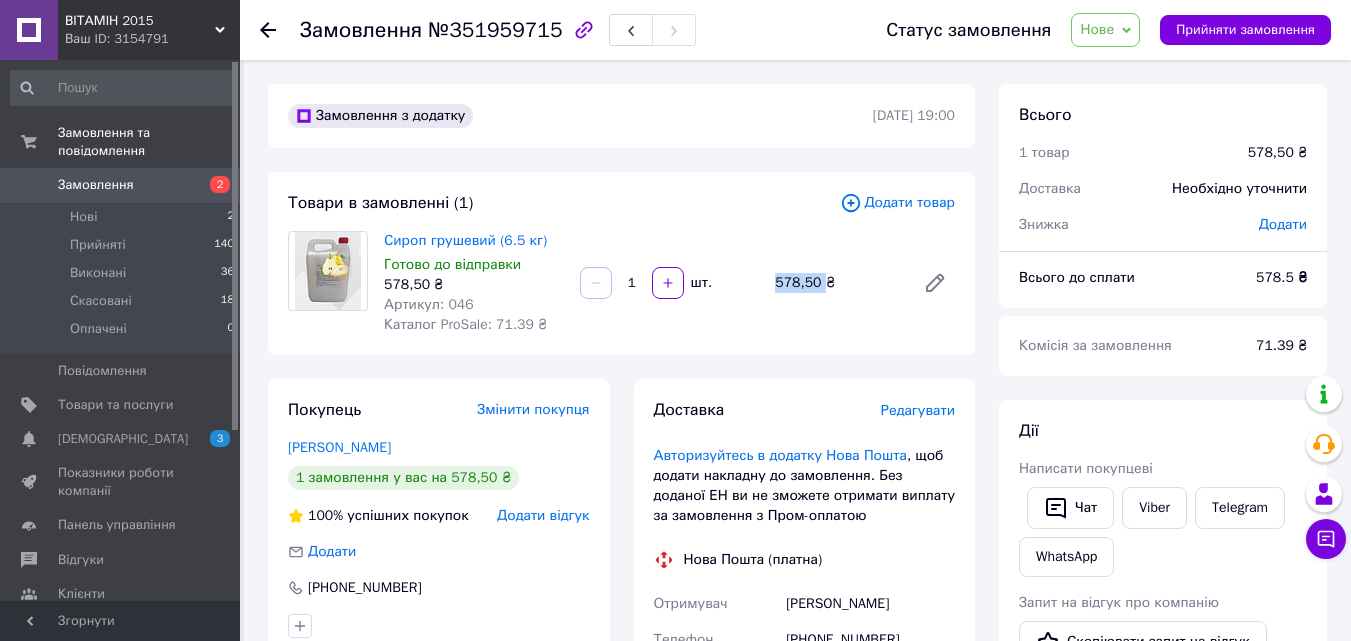 click on "578,50 ₴" at bounding box center (837, 283) 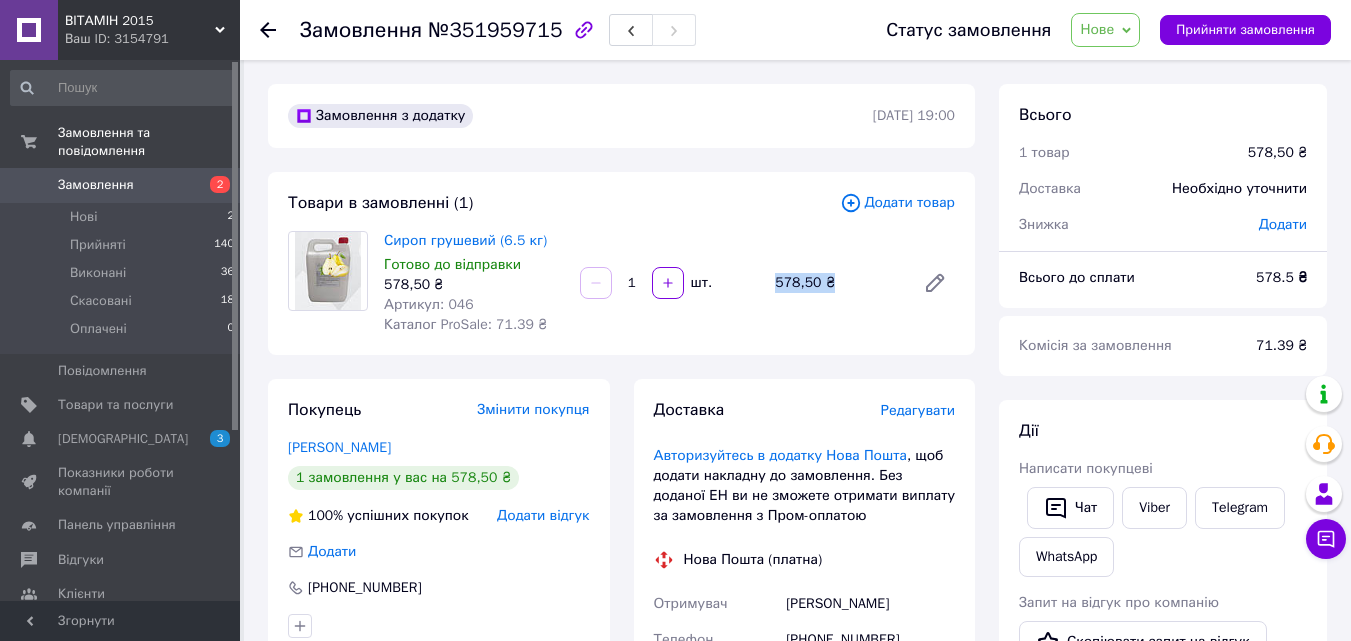 click on "578,50 ₴" at bounding box center [837, 283] 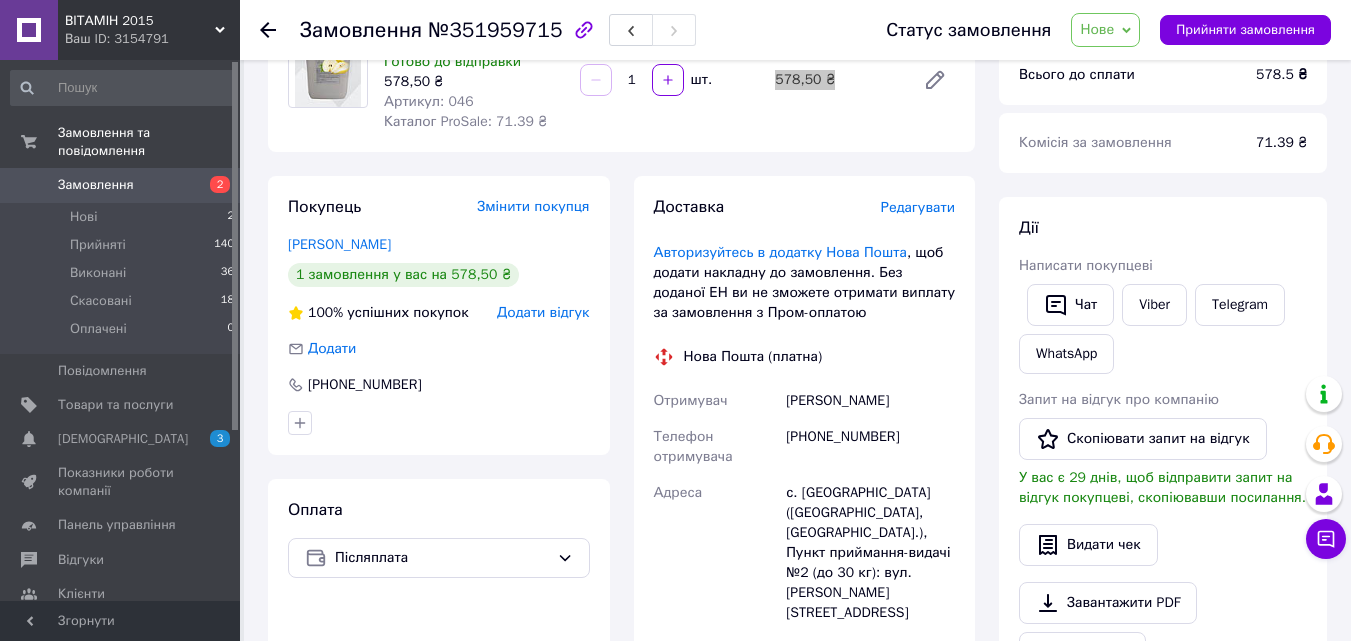 scroll, scrollTop: 300, scrollLeft: 0, axis: vertical 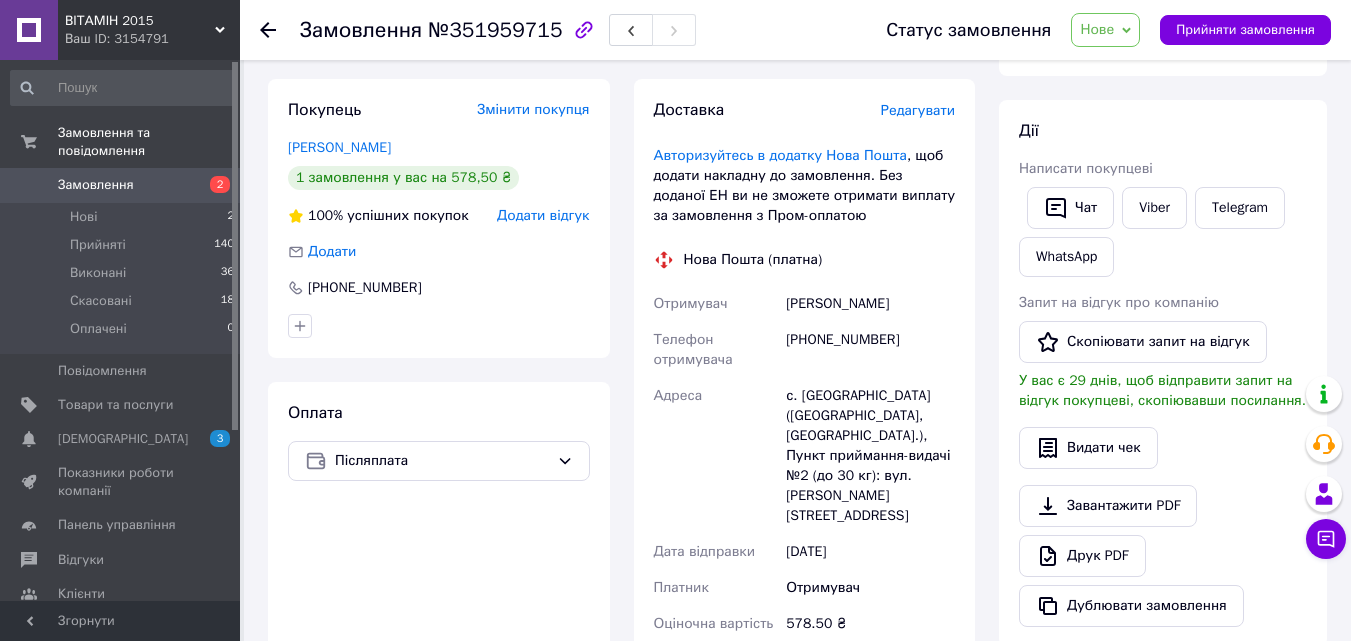 drag, startPoint x: 787, startPoint y: 301, endPoint x: 887, endPoint y: 301, distance: 100 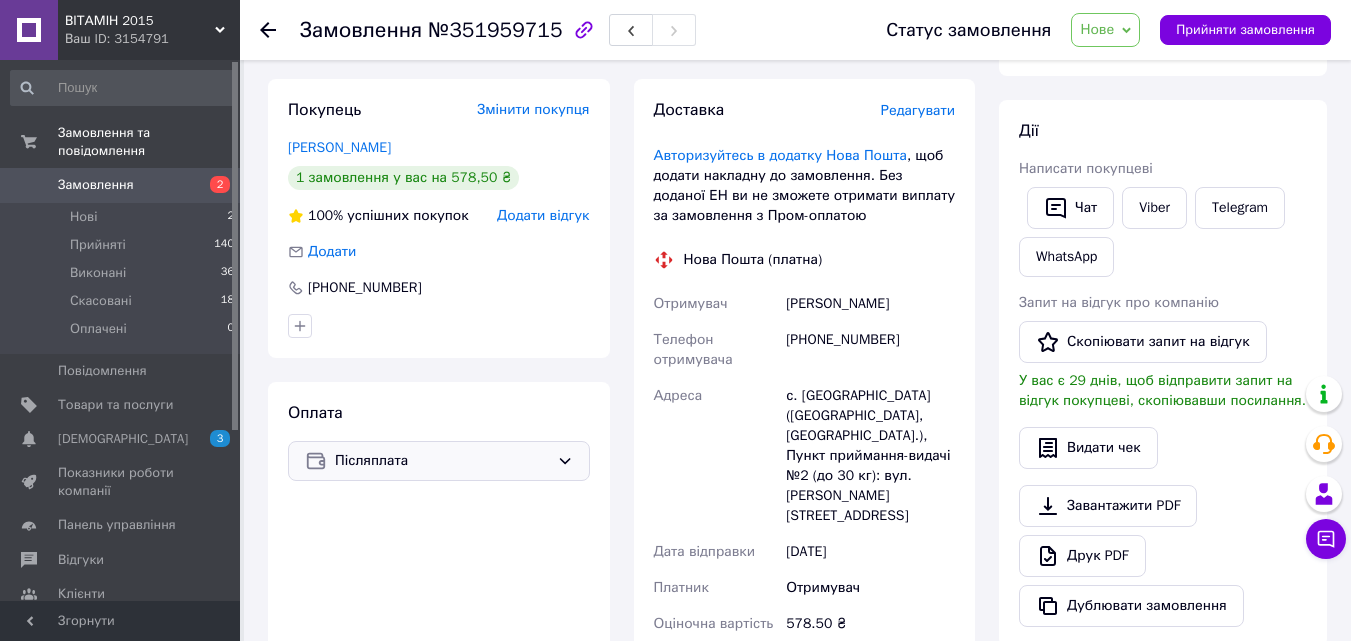 copy on "Бородавко Ігорь" 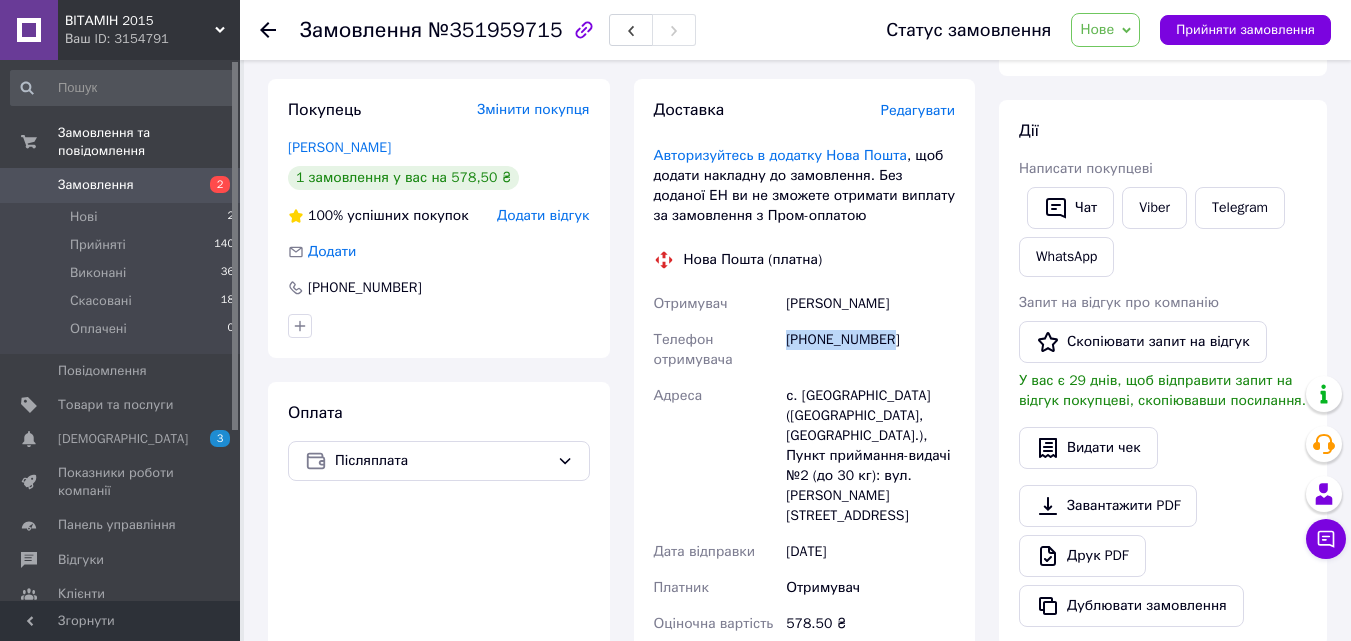 drag, startPoint x: 789, startPoint y: 341, endPoint x: 900, endPoint y: 342, distance: 111.0045 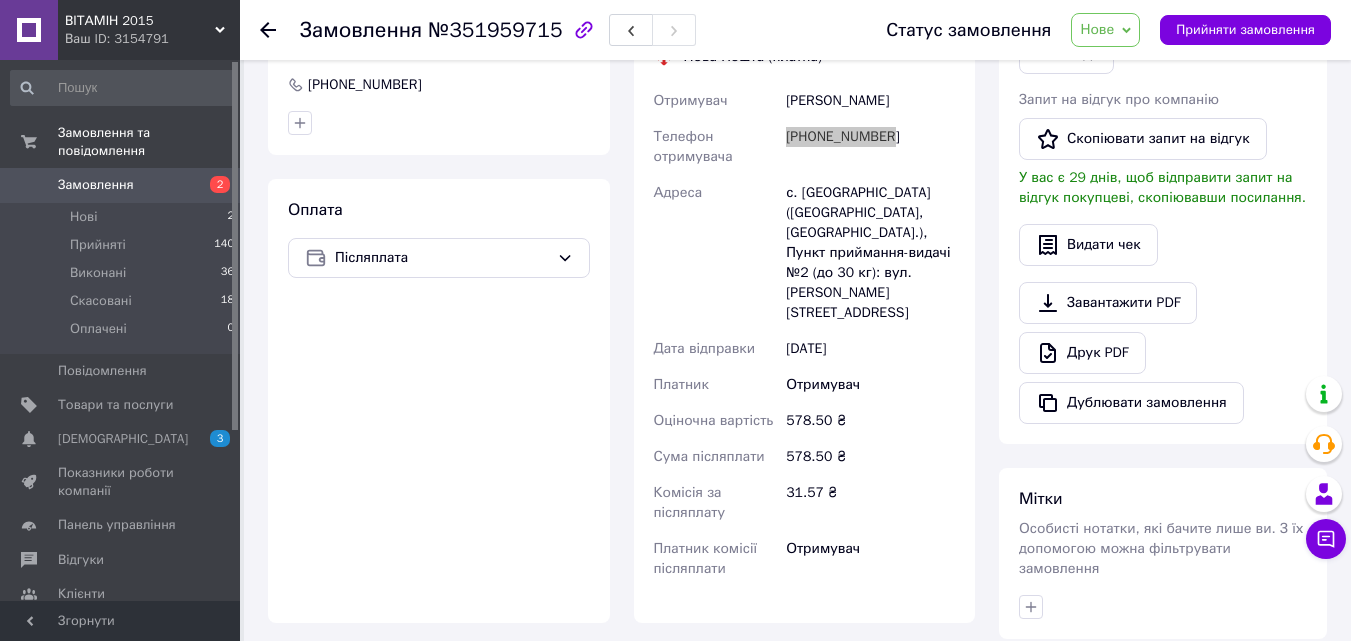 scroll, scrollTop: 600, scrollLeft: 0, axis: vertical 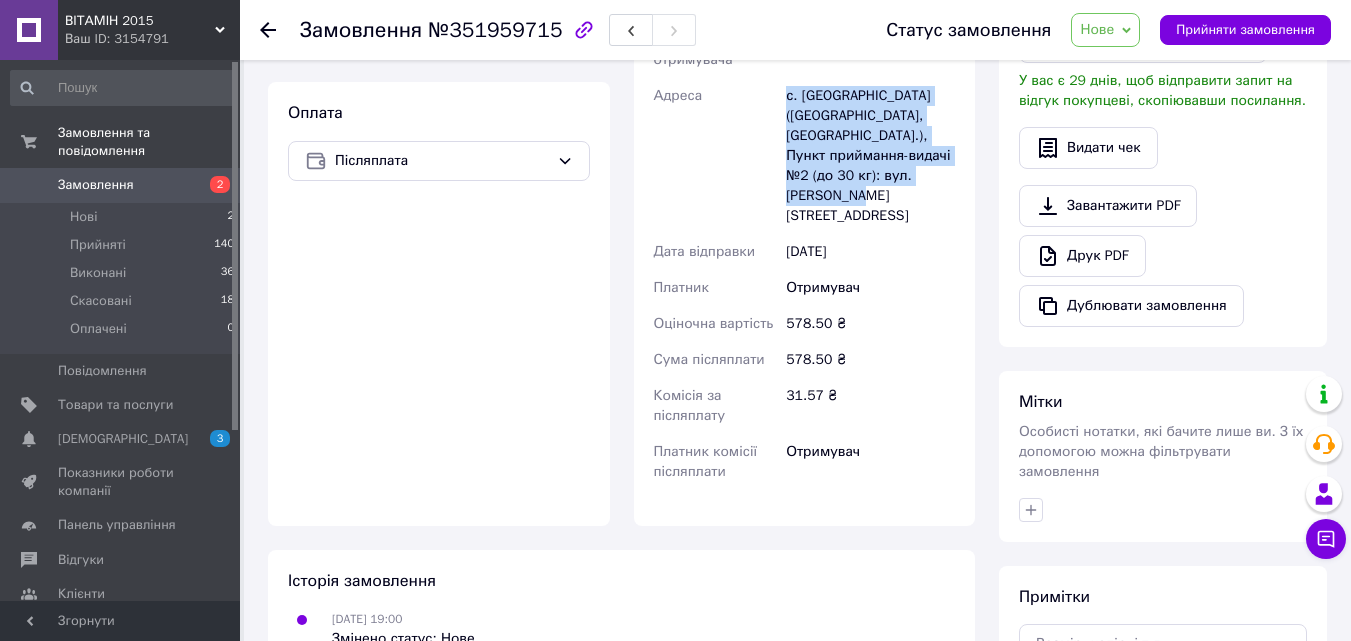 drag, startPoint x: 897, startPoint y: 196, endPoint x: 789, endPoint y: 96, distance: 147.18695 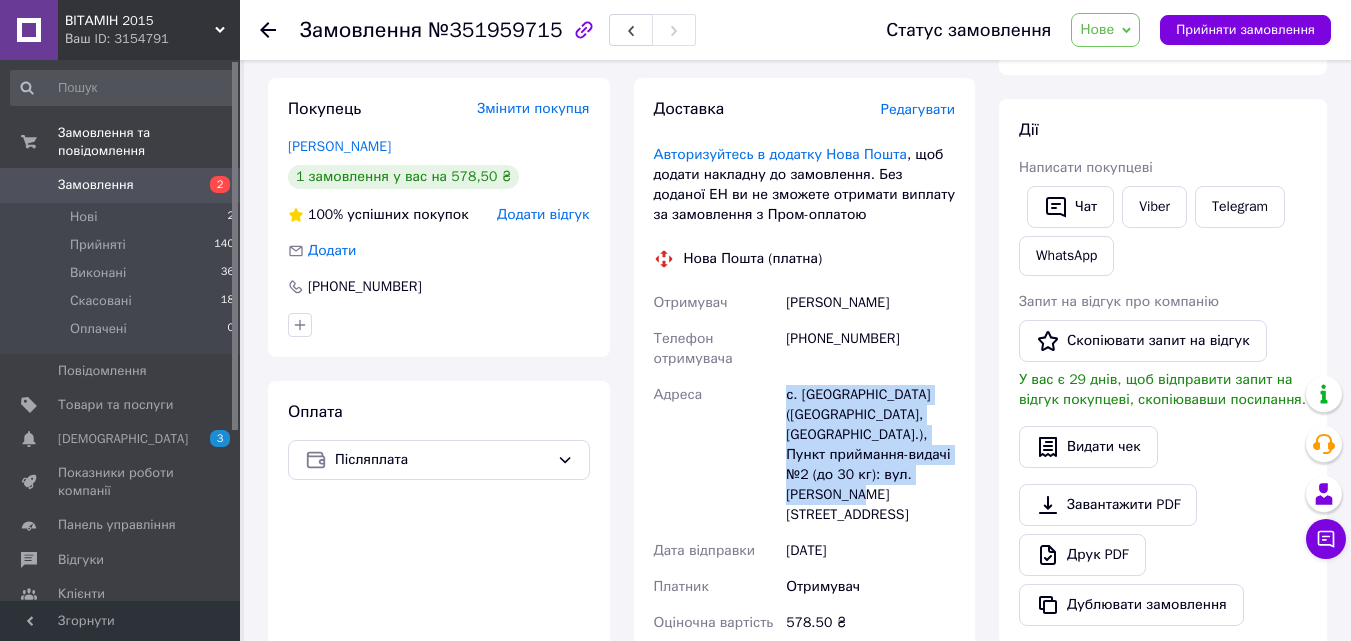 scroll, scrollTop: 200, scrollLeft: 0, axis: vertical 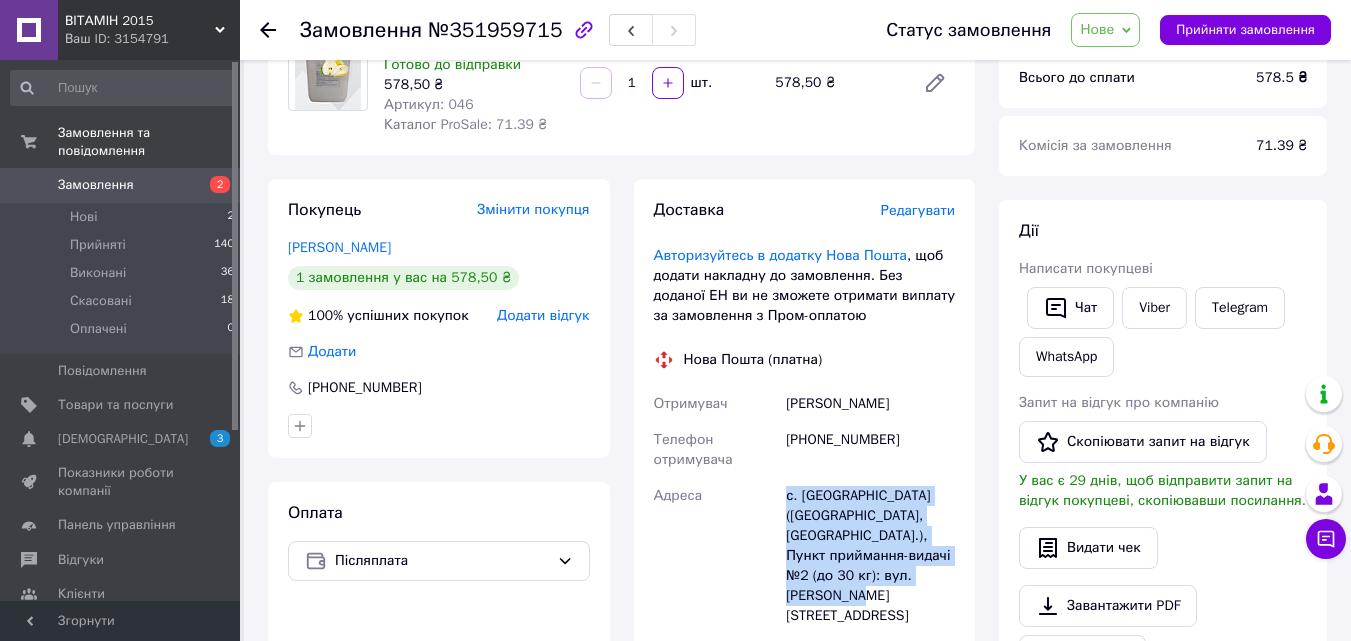 click on "Нове" at bounding box center (1097, 29) 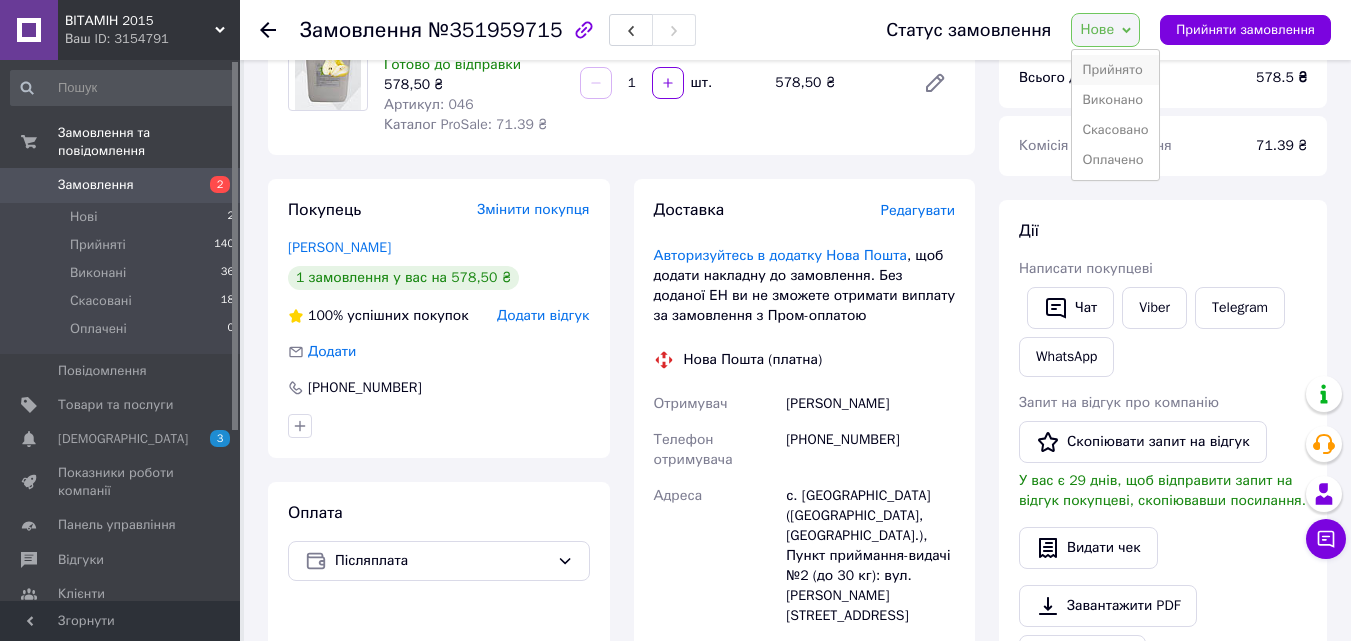 click on "Прийнято" at bounding box center (1115, 70) 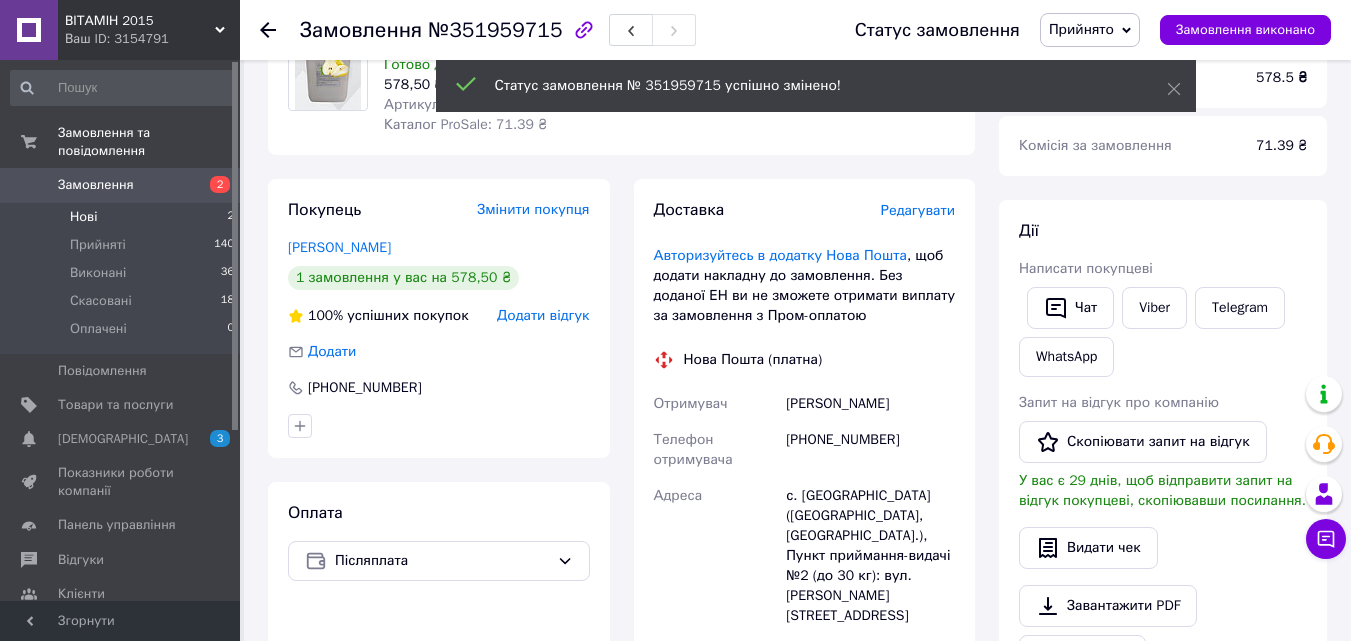 click on "Нові 2" at bounding box center (123, 217) 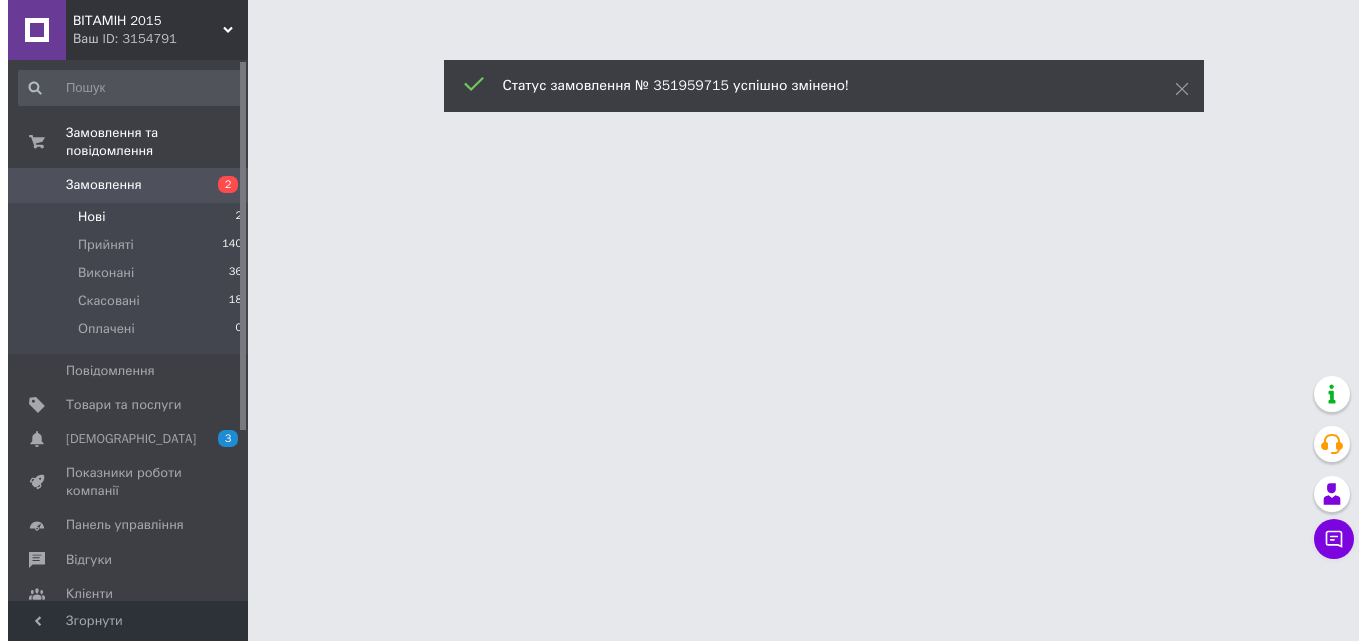 scroll, scrollTop: 0, scrollLeft: 0, axis: both 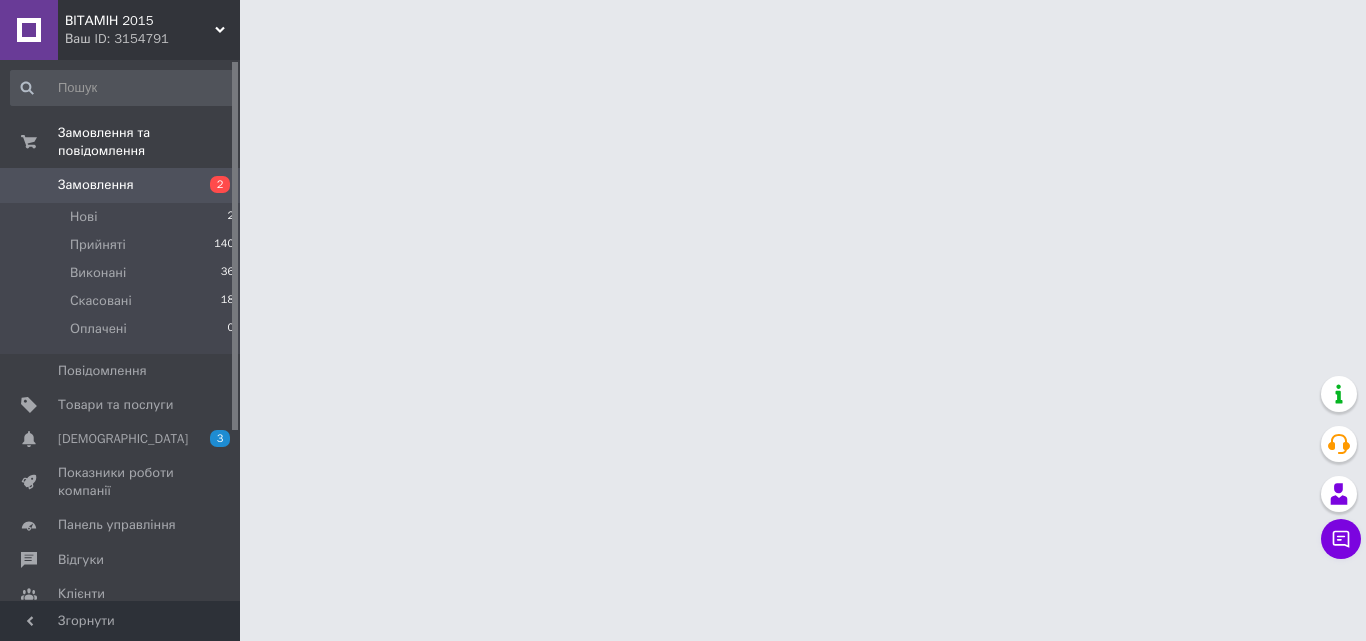 click on "Замовлення" at bounding box center [121, 185] 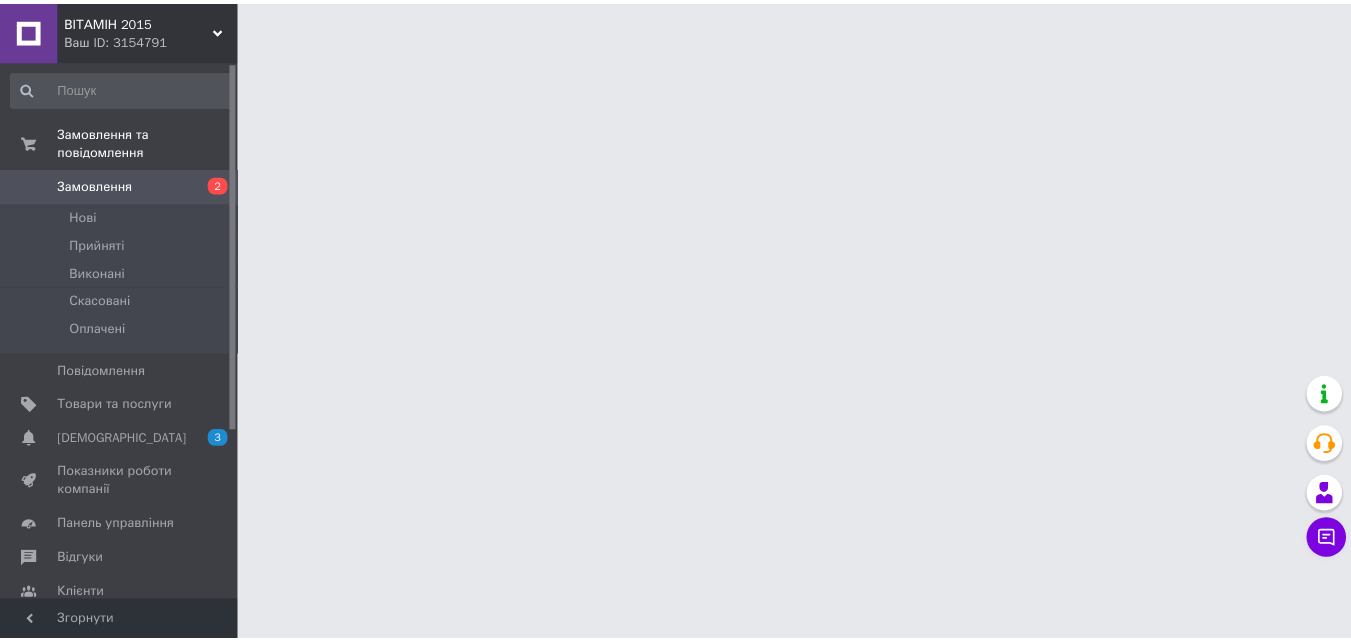 scroll, scrollTop: 0, scrollLeft: 0, axis: both 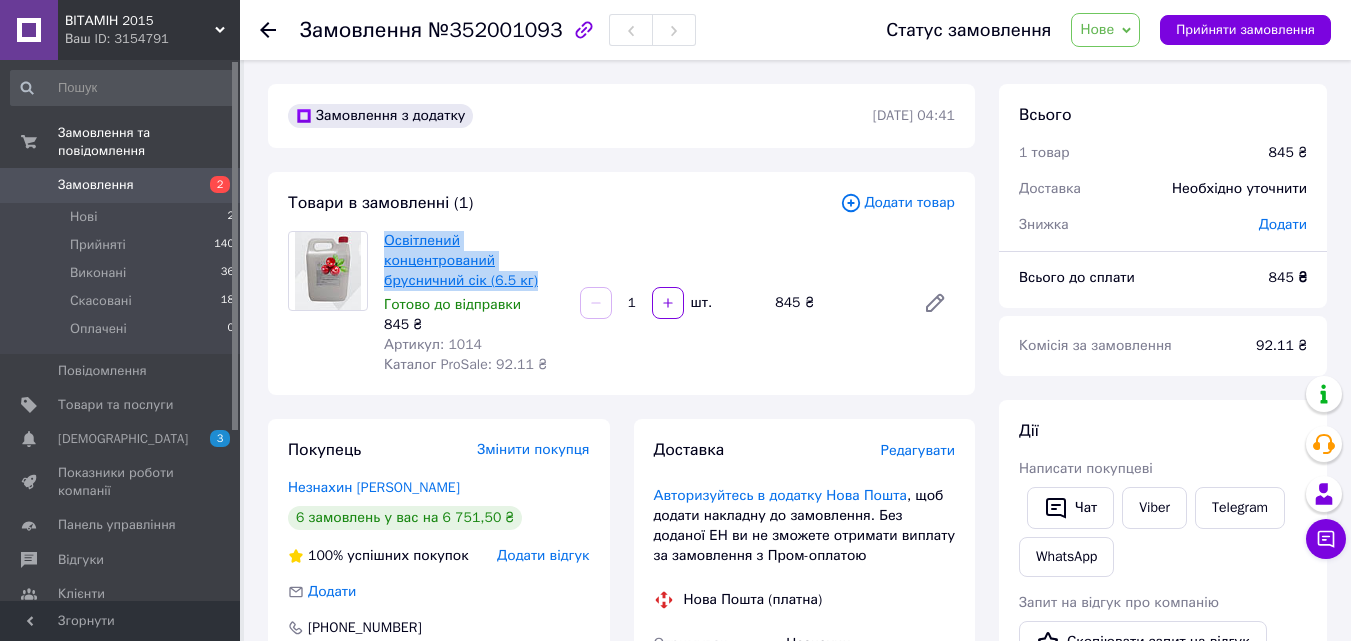 drag, startPoint x: 532, startPoint y: 279, endPoint x: 386, endPoint y: 239, distance: 151.38031 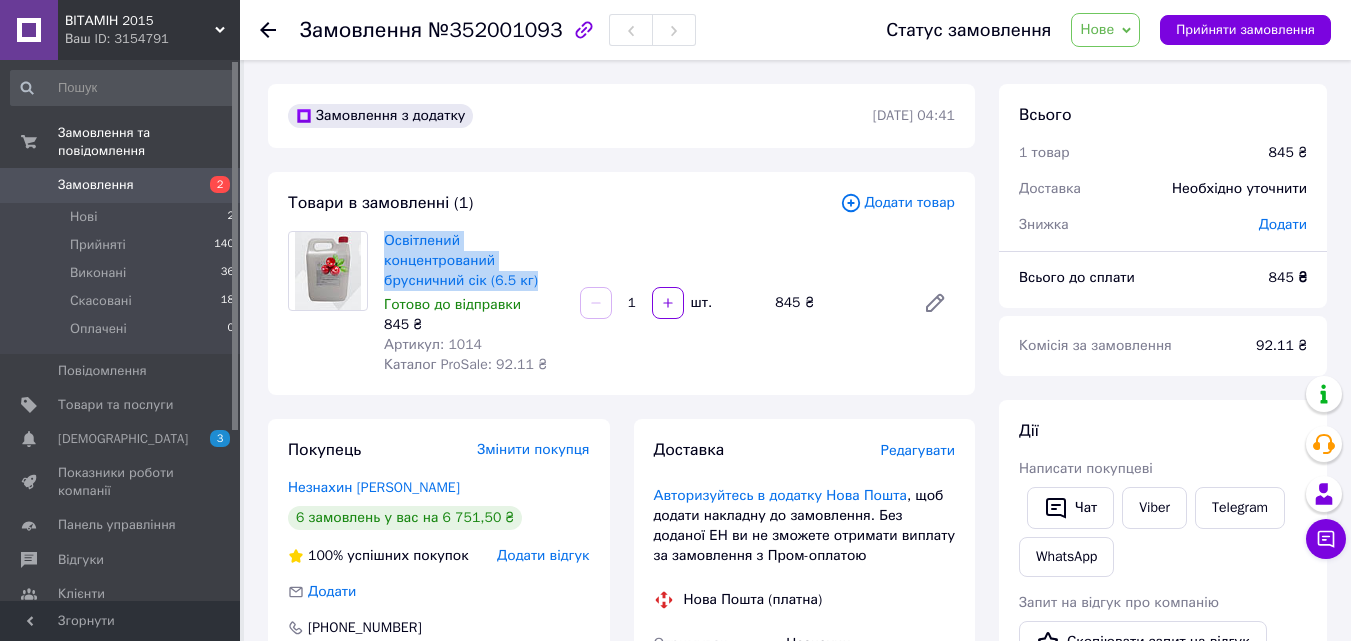 copy on "Освітлений концентрований брусничний сік (6.5 кг)" 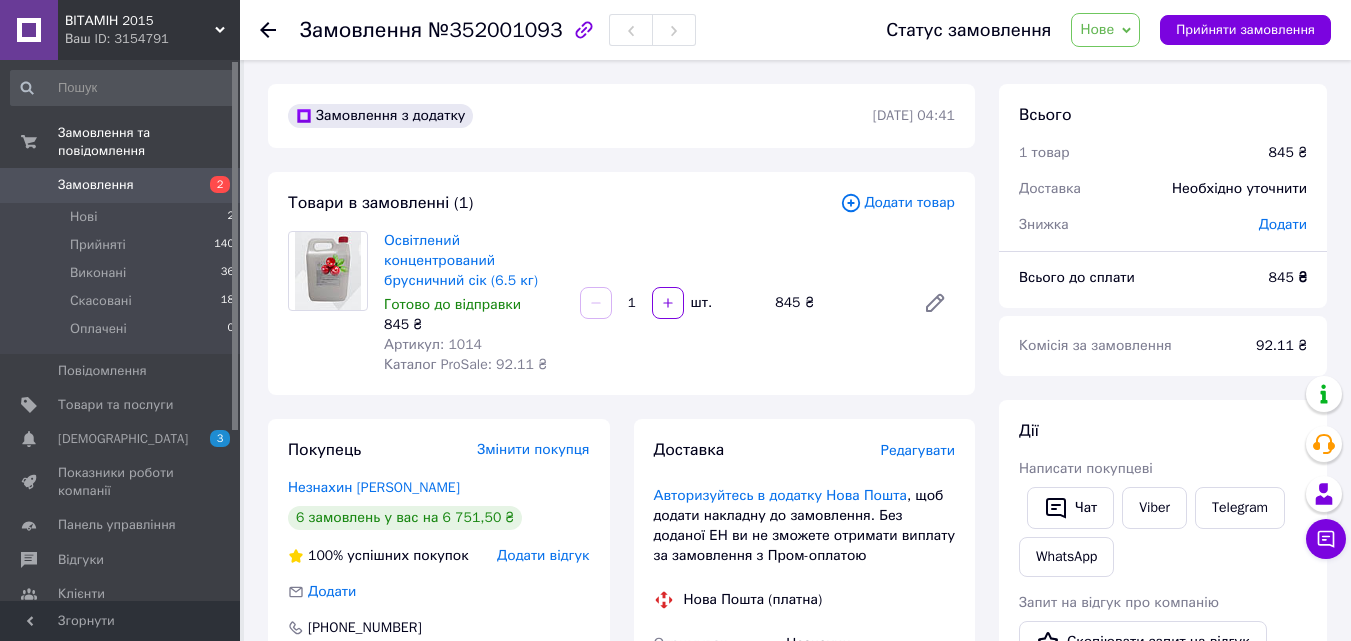 click on "845 ₴" at bounding box center (837, 303) 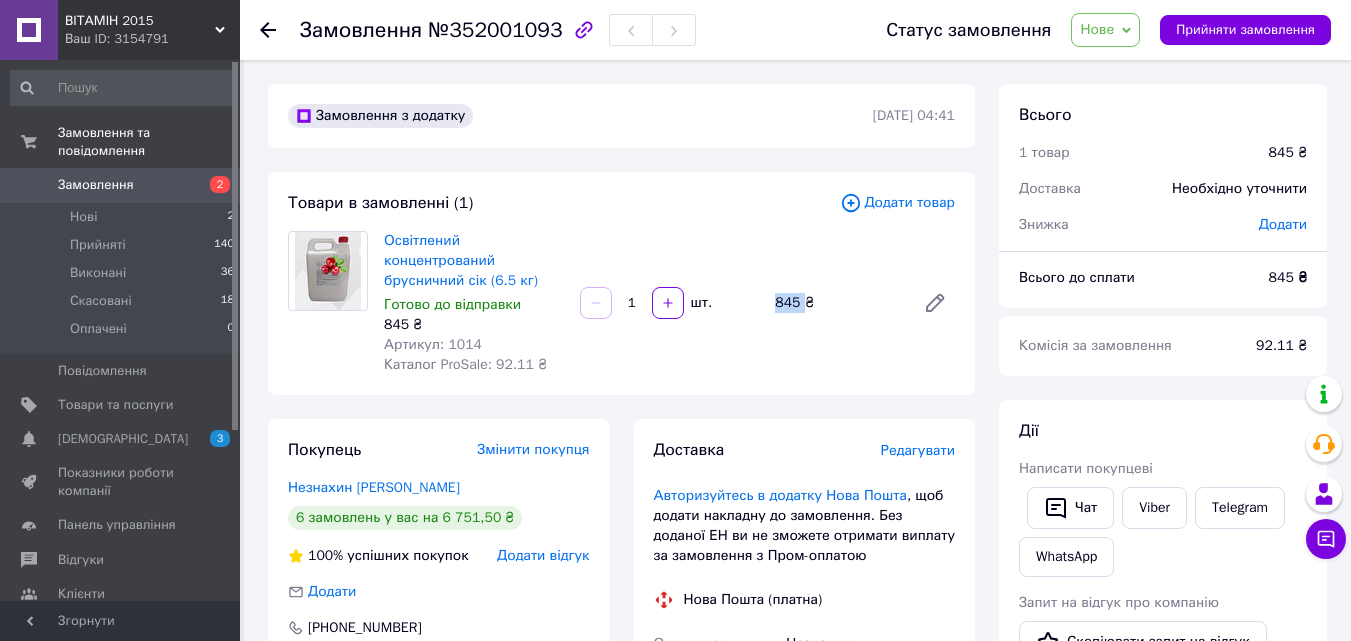 click on "845 ₴" at bounding box center [837, 303] 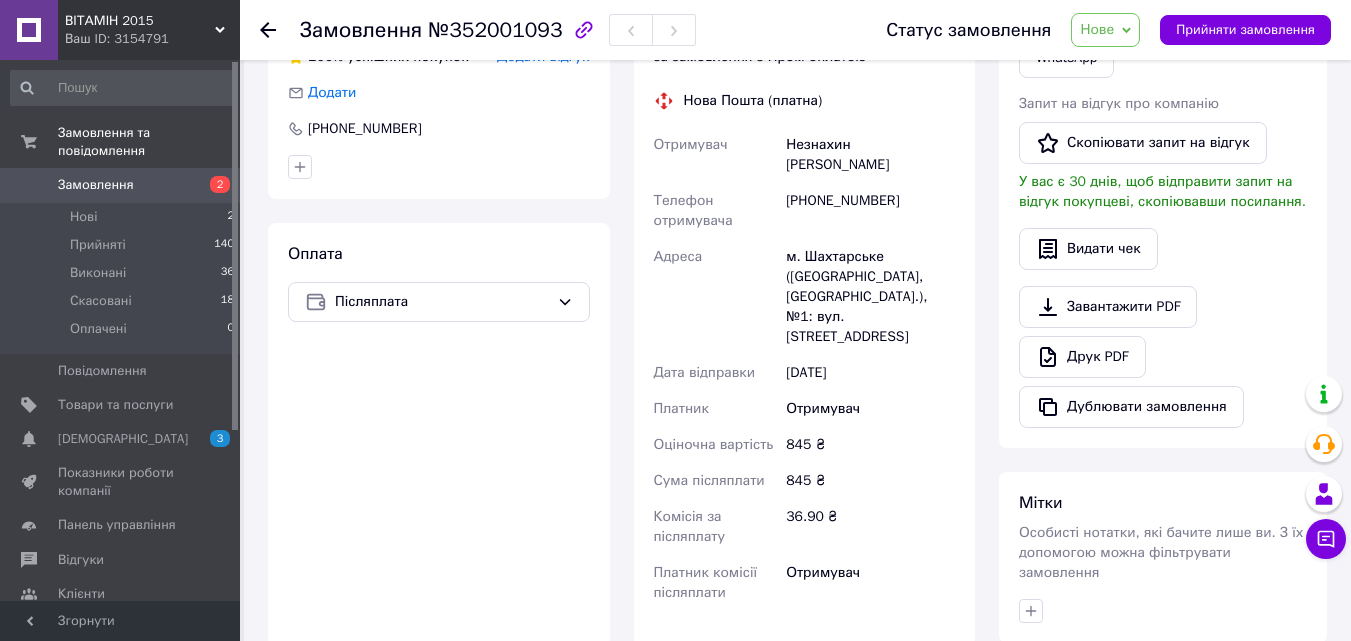 scroll, scrollTop: 500, scrollLeft: 0, axis: vertical 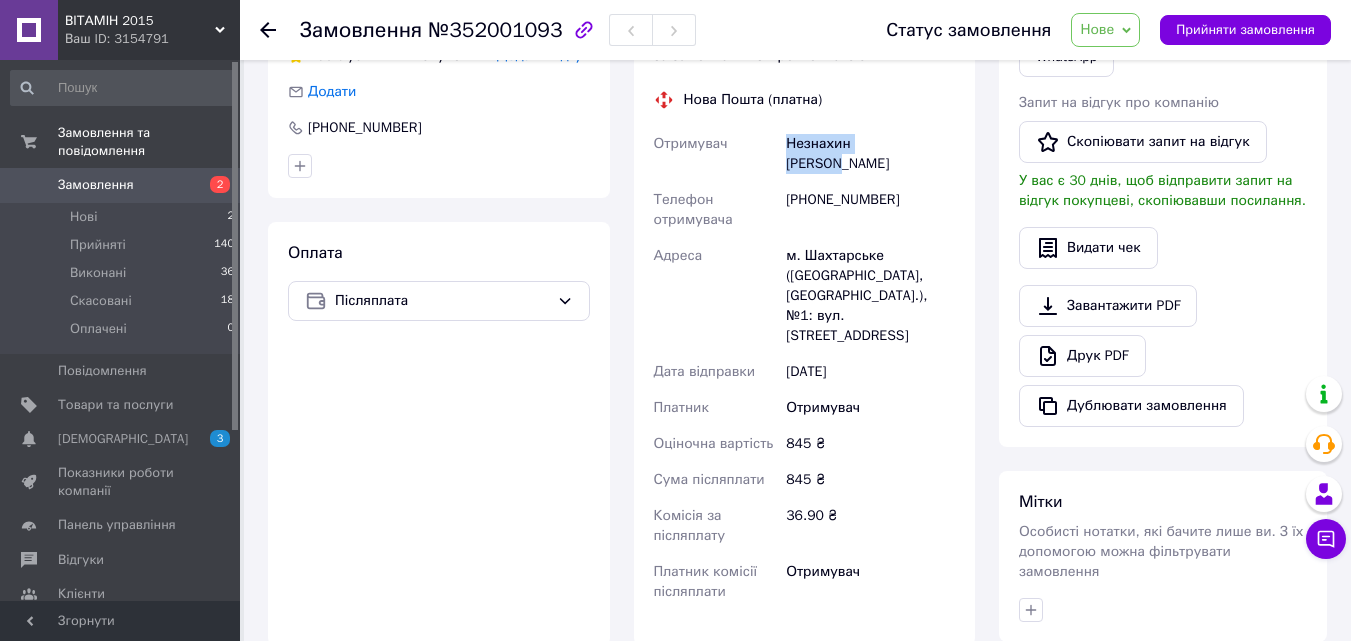 drag, startPoint x: 787, startPoint y: 146, endPoint x: 912, endPoint y: 147, distance: 125.004 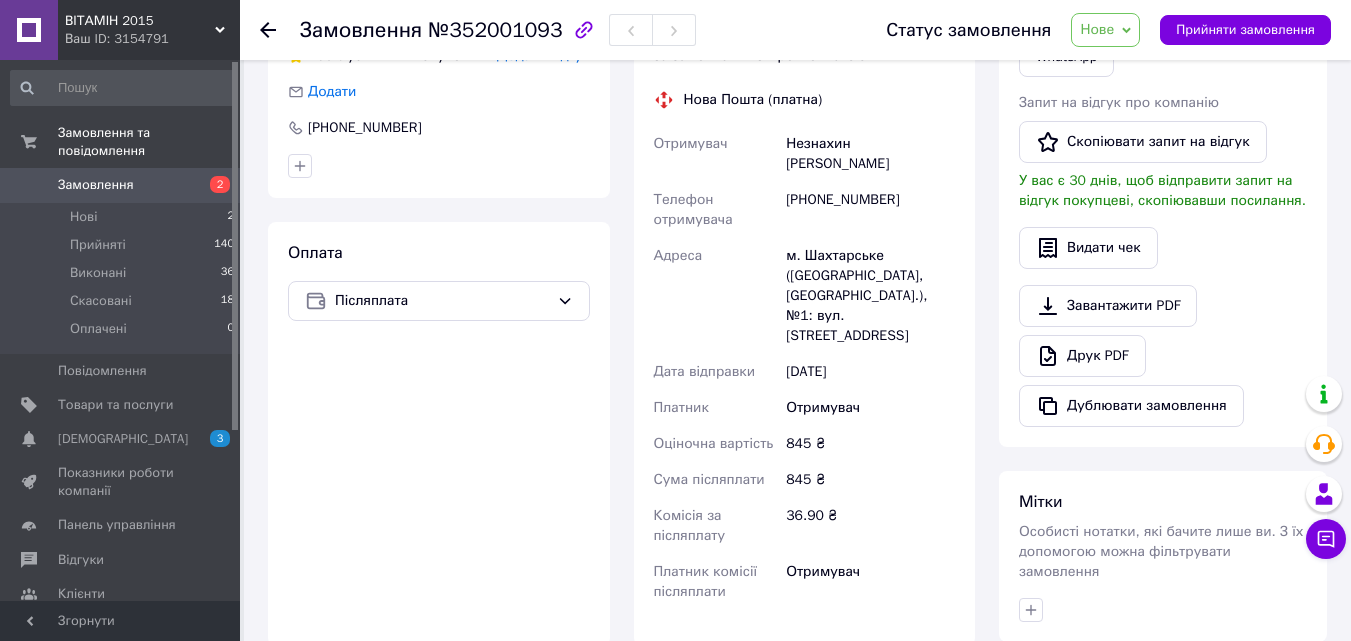 click on "[PHONE_NUMBER]" at bounding box center [870, 210] 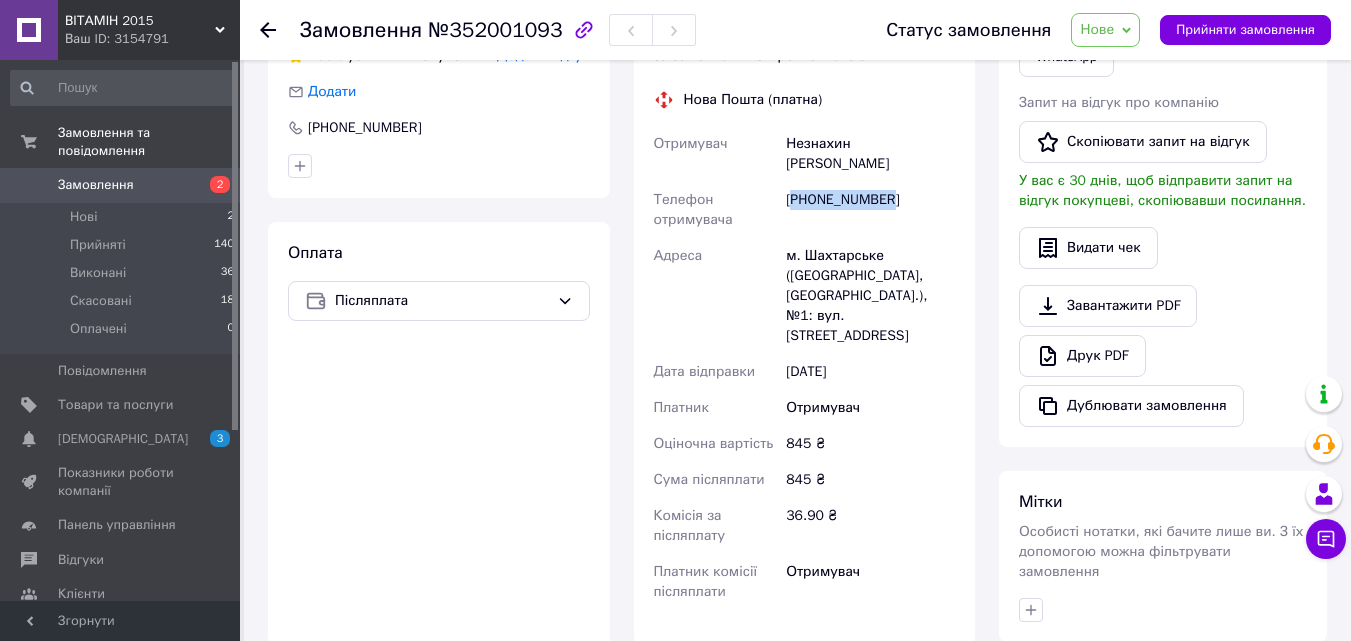 click on "[PHONE_NUMBER]" at bounding box center (870, 210) 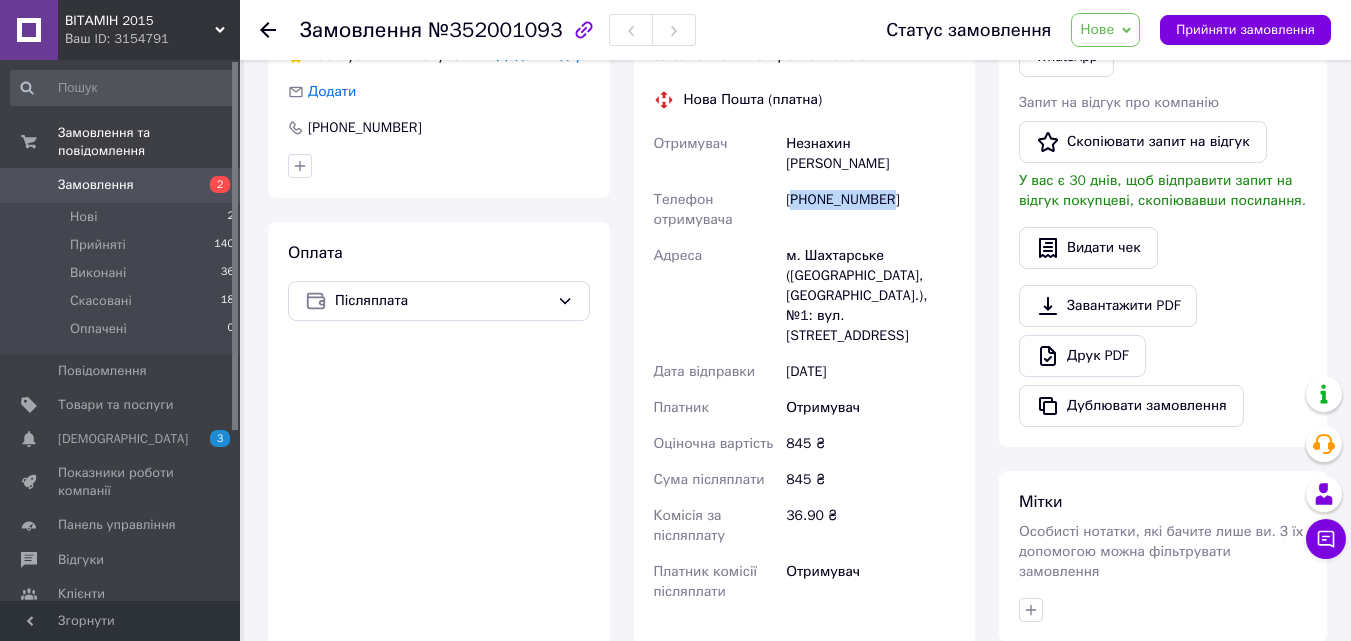 drag, startPoint x: 788, startPoint y: 233, endPoint x: 937, endPoint y: 298, distance: 162.56076 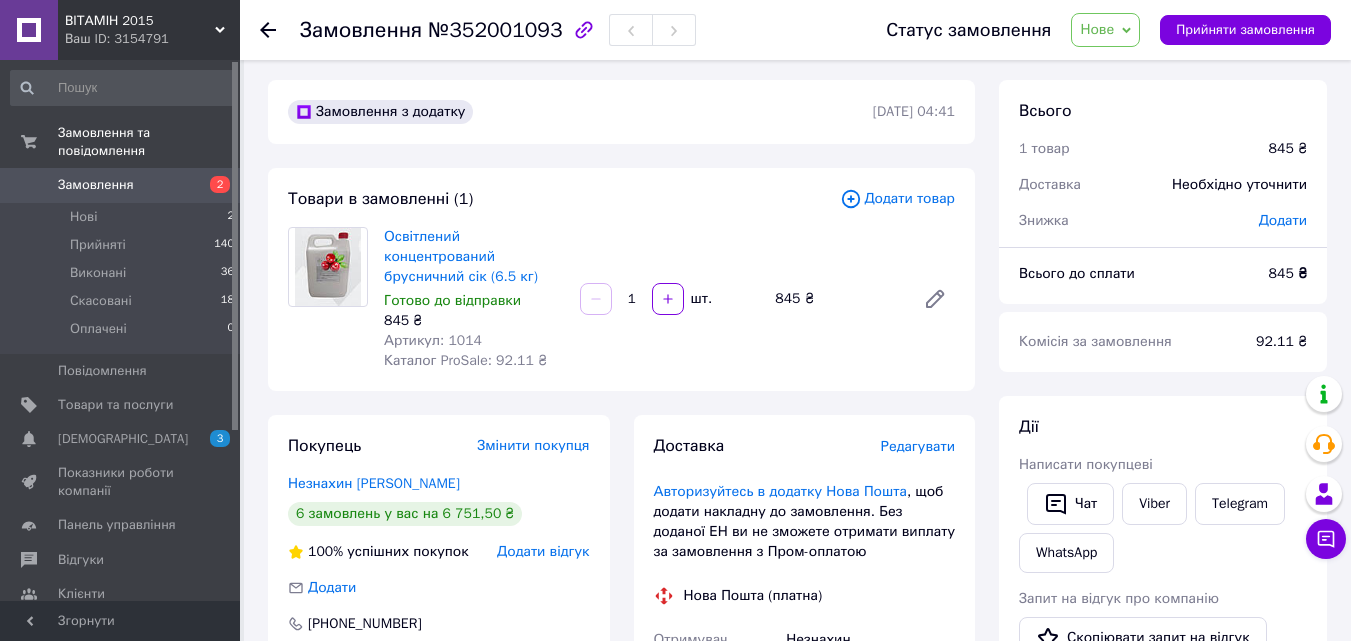scroll, scrollTop: 0, scrollLeft: 0, axis: both 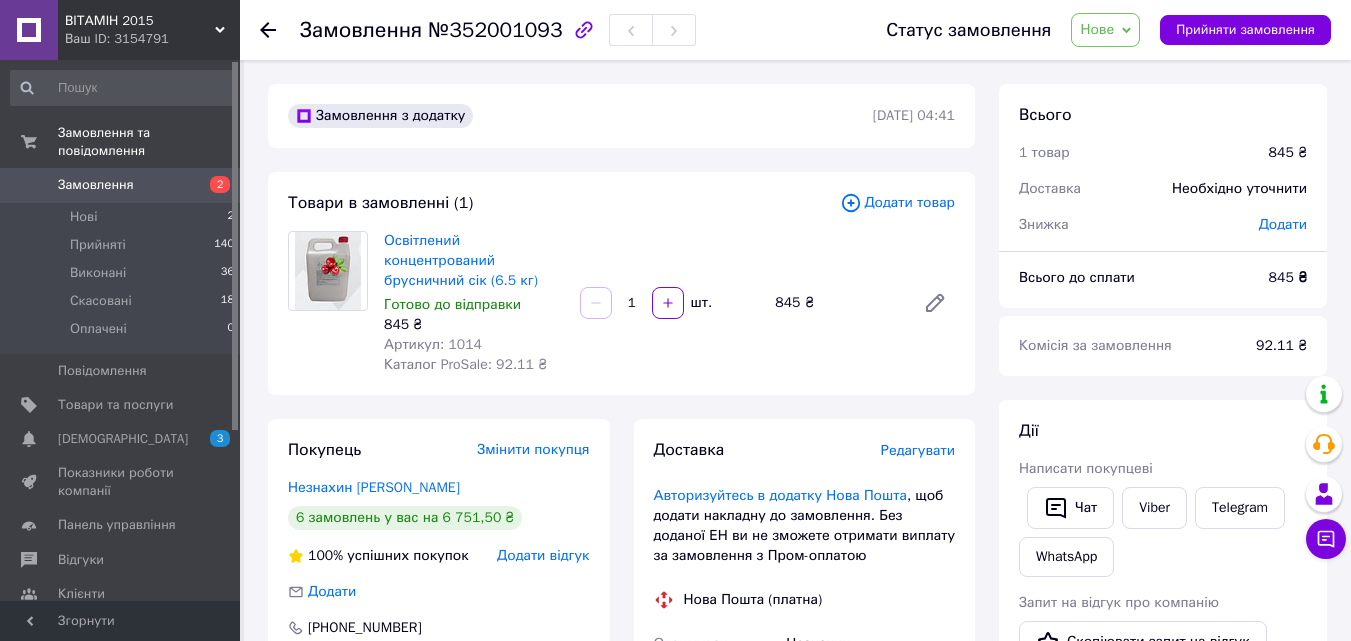 click on "Нове" at bounding box center [1097, 29] 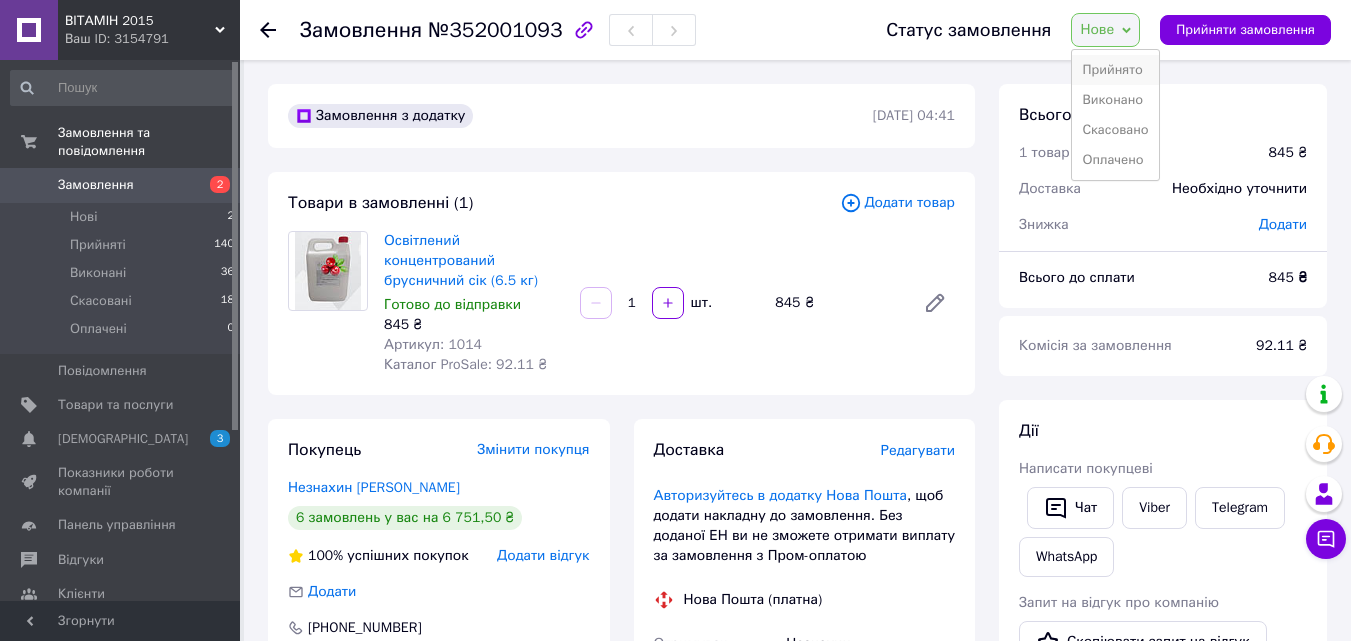 click on "Прийнято" at bounding box center [1115, 70] 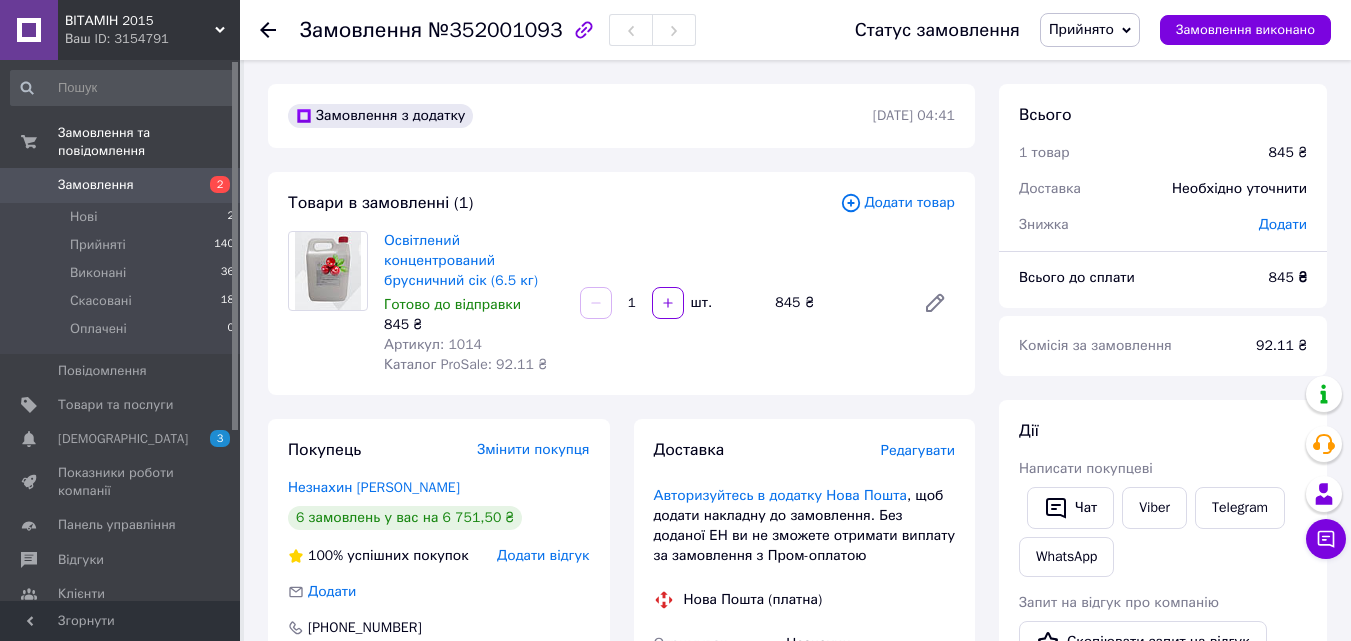 click on "Замовлення з додатку [DATE] 04:41 Товари в замовленні (1) Додати товар Освітлений концентрований брусничний сік (6.5 кг) Готово до відправки 845 ₴ Артикул: 1014 Каталог ProSale: 92.11 ₴  1   шт. 845 ₴ Покупець Змінити покупця Незнахин [PERSON_NAME] 6 замовлень у вас на 6 751,50 ₴ 100%   успішних покупок Додати відгук Додати [PHONE_NUMBER] Оплата Післяплата Доставка Редагувати Авторизуйтесь в додатку Нова Пошта , щоб додати накладну до замовлення. Без доданої ЕН ви не зможете отримати виплату за замовлення з Пром-оплатою Нова Пошта (платна) Отримувач Незнахин [PERSON_NAME] Телефон отримувача" at bounding box center (621, 757) 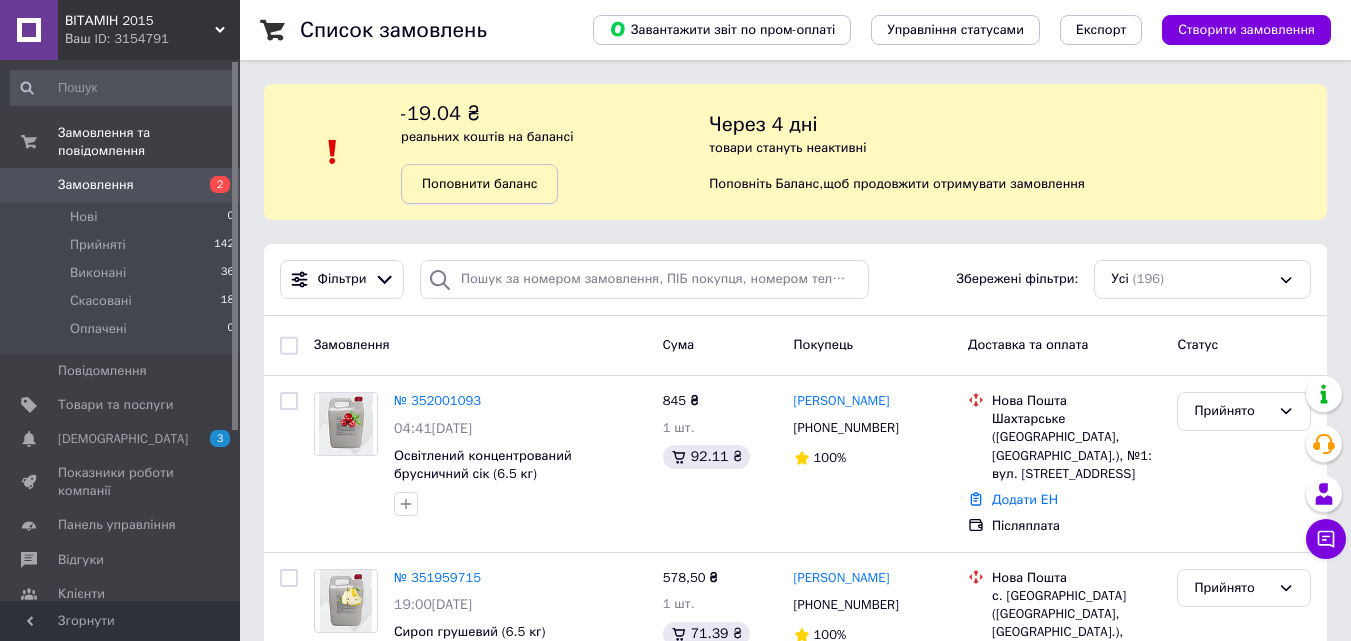 click on "Поповнити баланс" at bounding box center (479, 183) 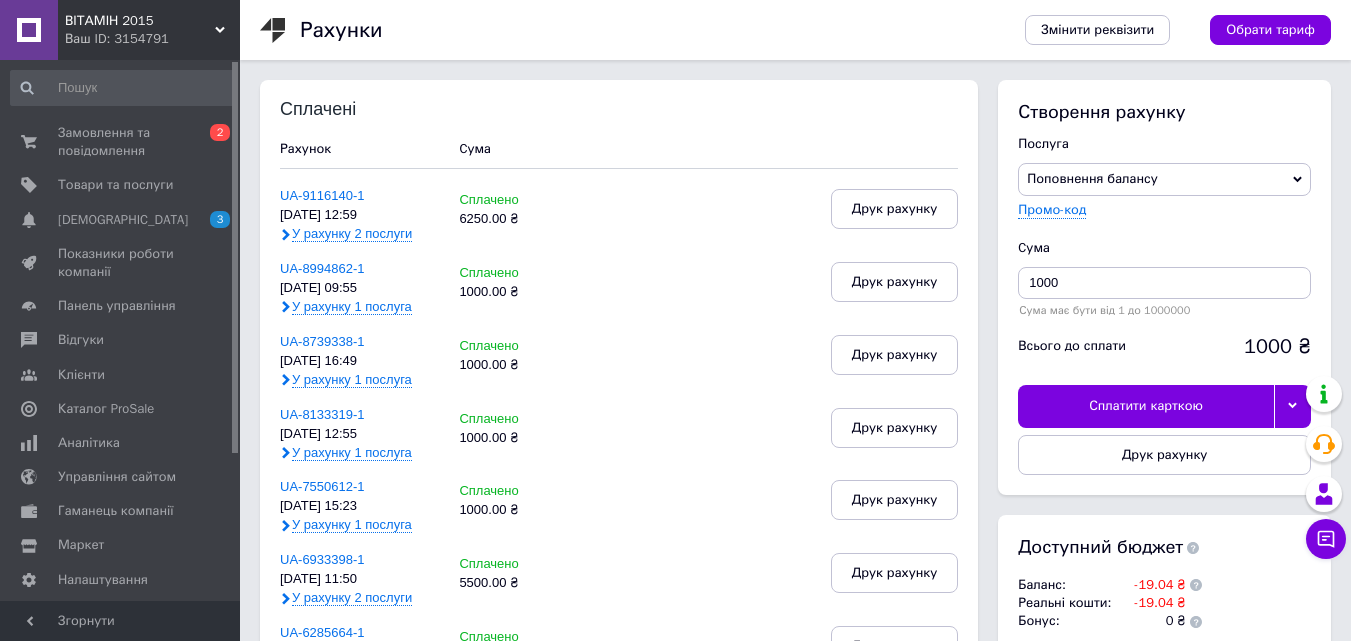 click on "Послуга Поповнення балансу Premium-дизайн" at bounding box center (1164, 165) 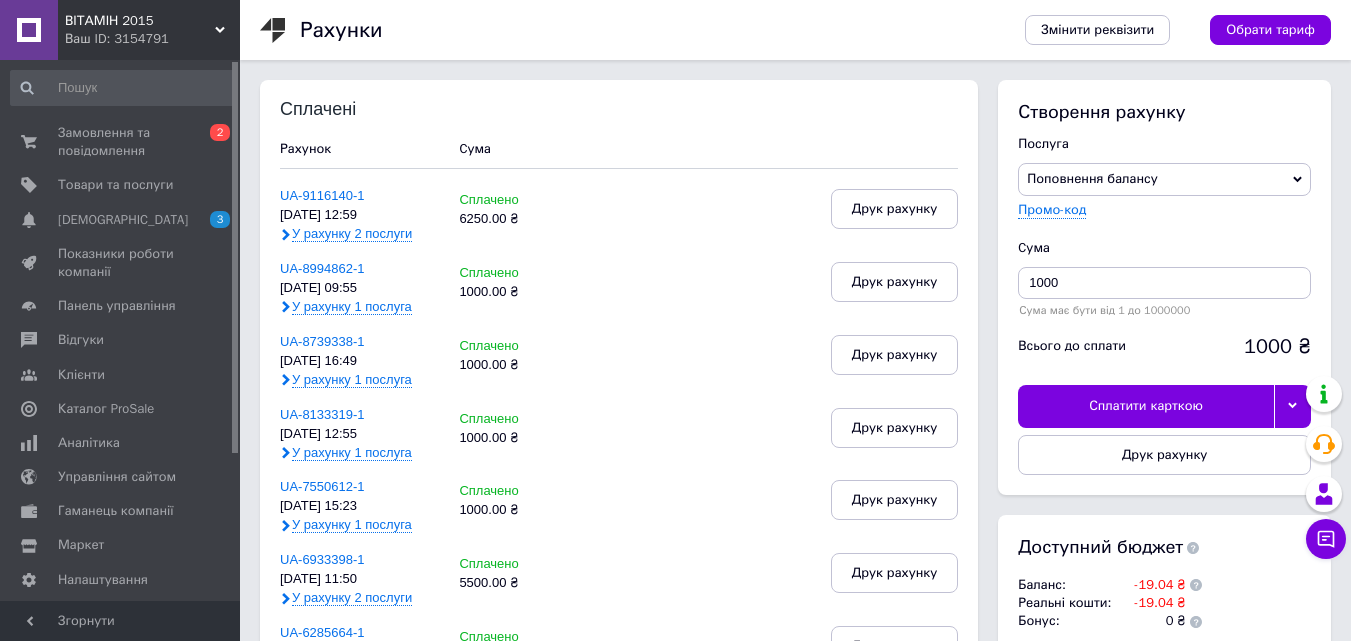 click on "Послуга" at bounding box center [1164, 144] 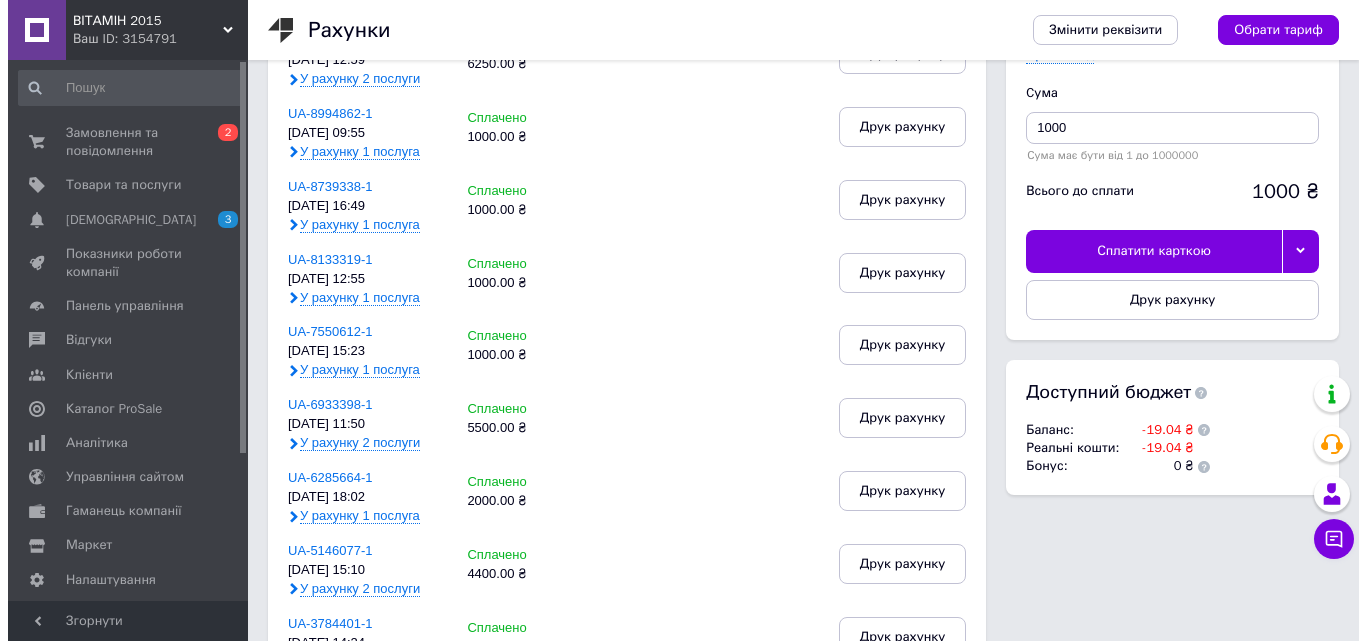 scroll, scrollTop: 0, scrollLeft: 0, axis: both 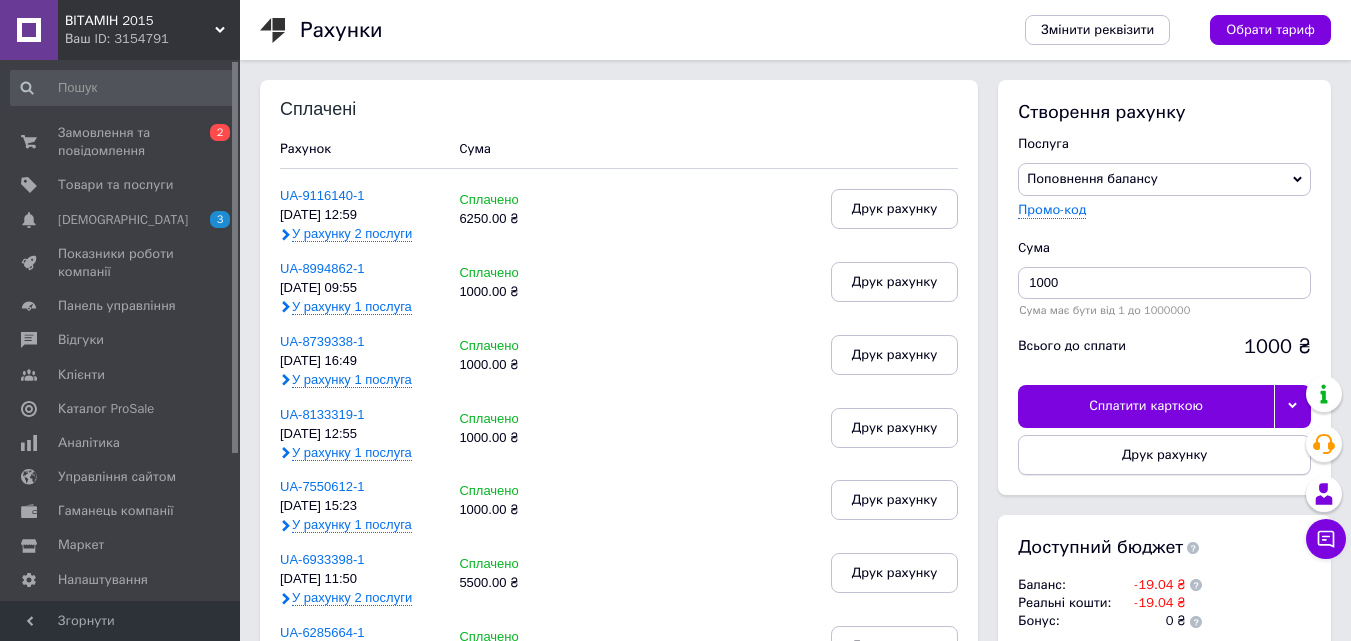click on "Друк рахунку" at bounding box center (1164, 455) 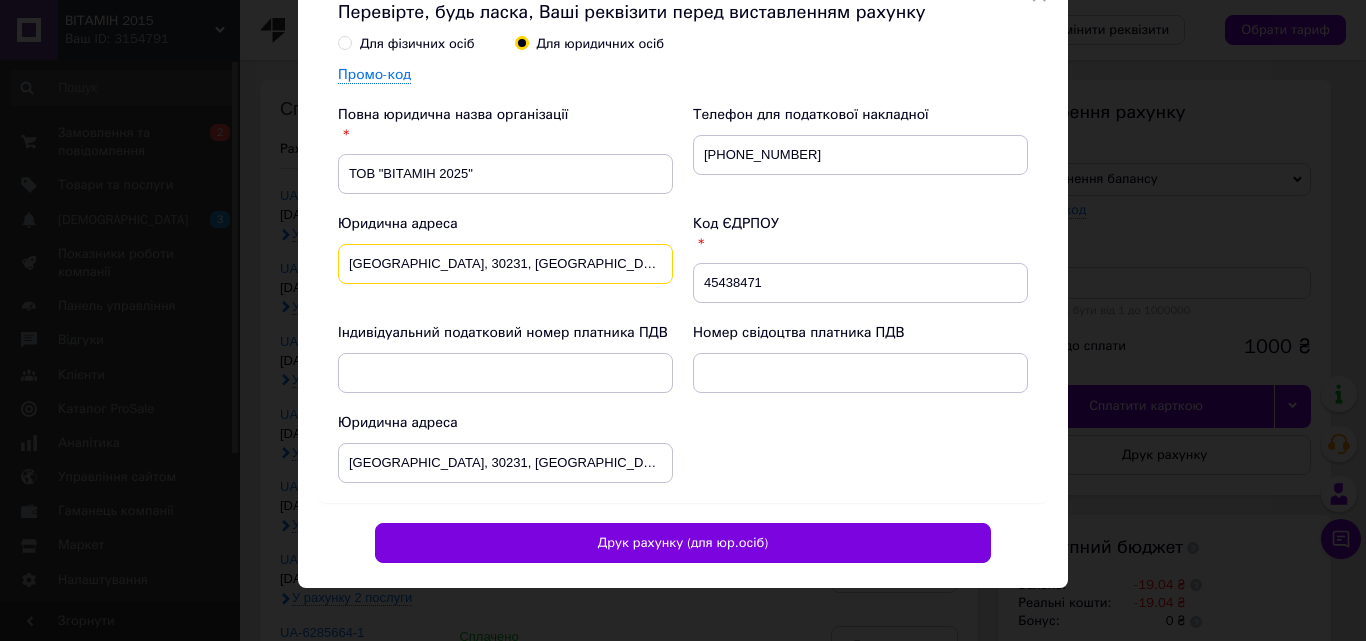 scroll, scrollTop: 0, scrollLeft: 448, axis: horizontal 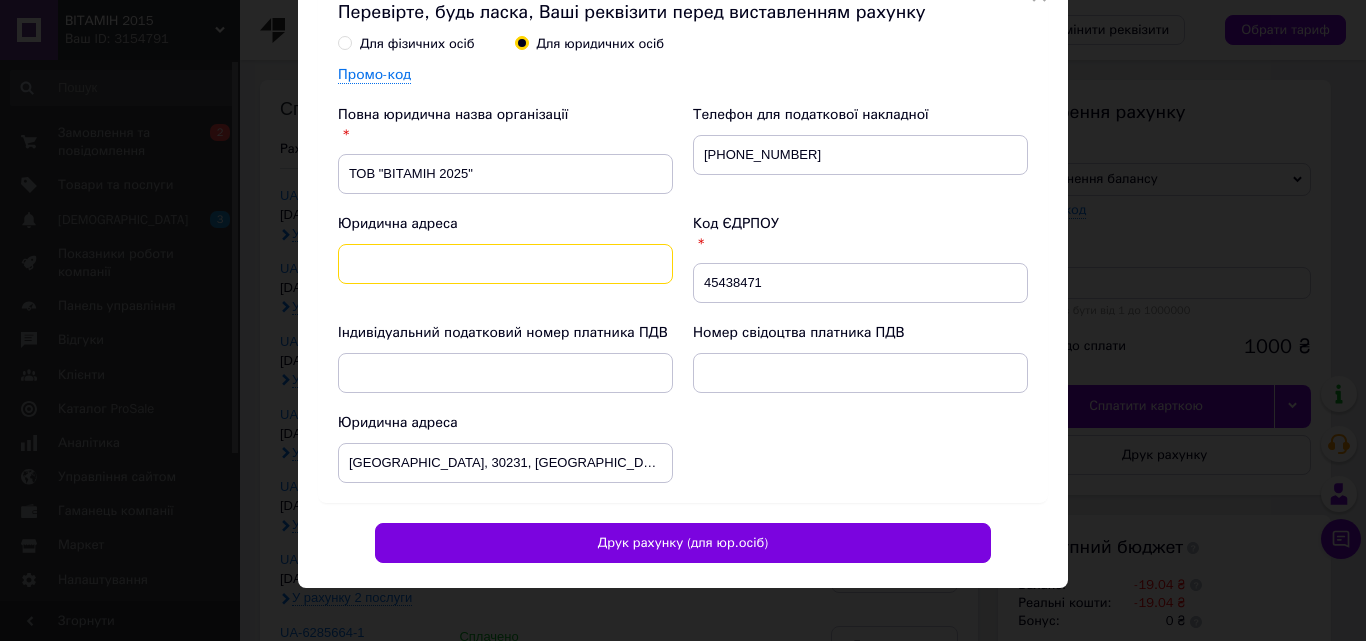 drag, startPoint x: 702, startPoint y: 264, endPoint x: 780, endPoint y: 270, distance: 78.23043 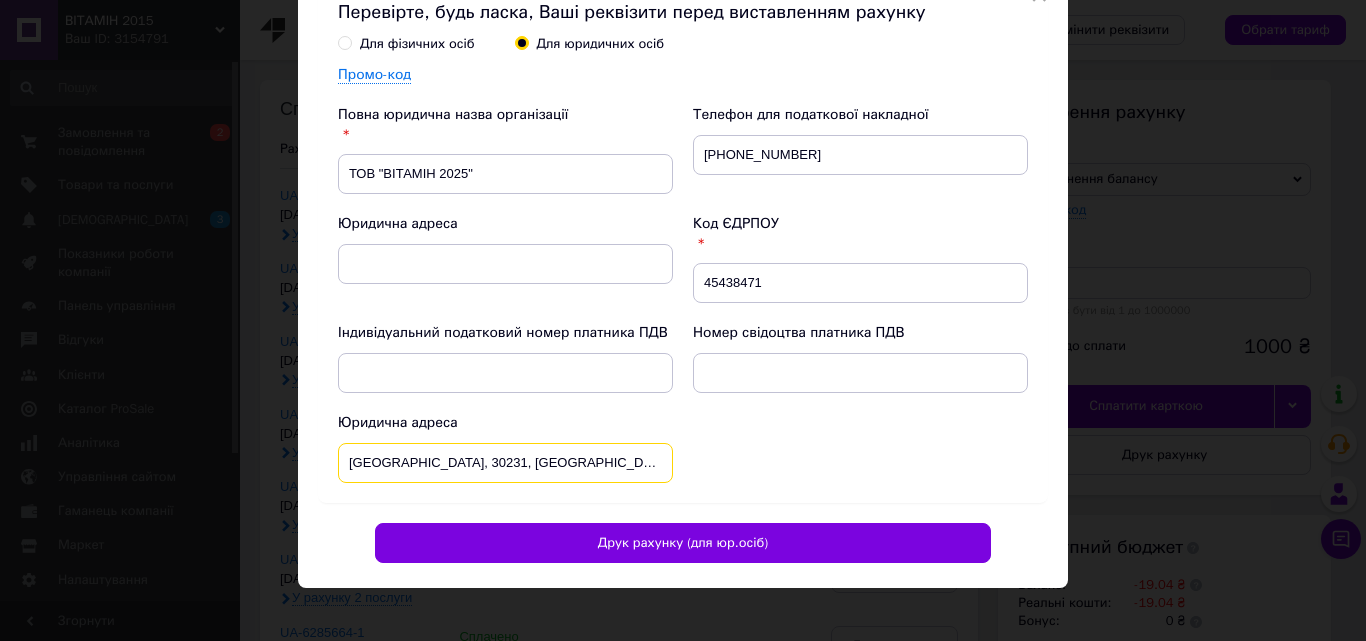 scroll, scrollTop: 0, scrollLeft: 0, axis: both 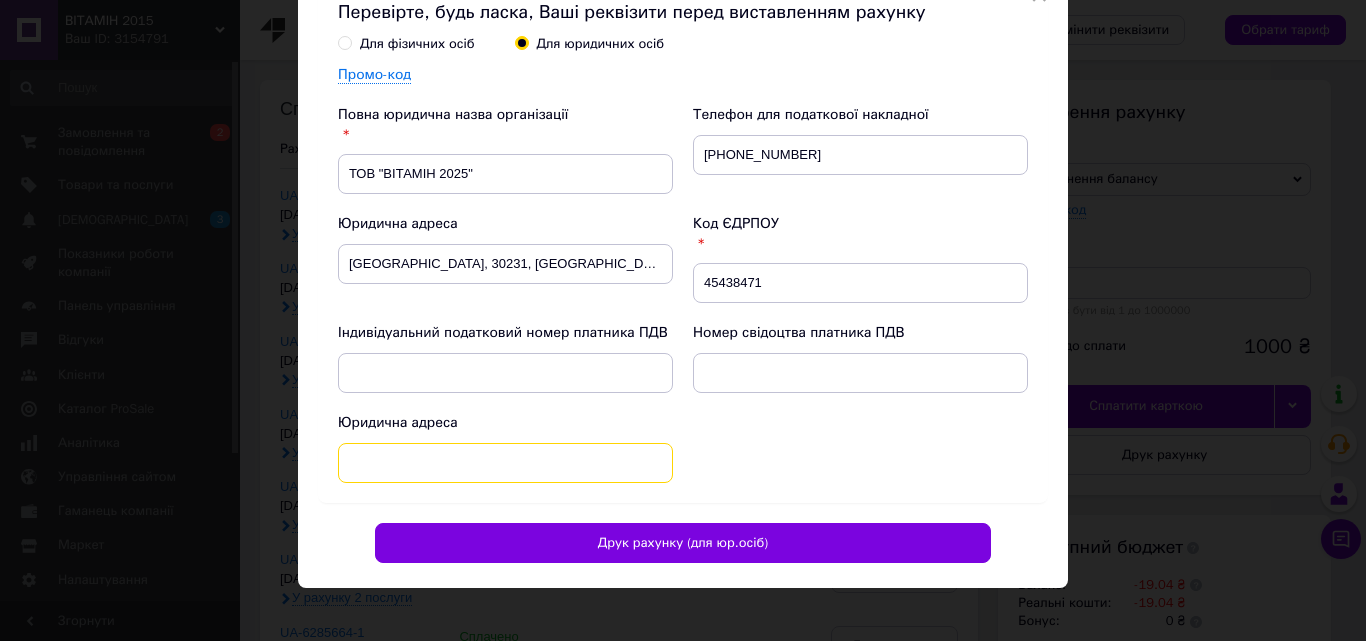 drag, startPoint x: 544, startPoint y: 475, endPoint x: 780, endPoint y: 476, distance: 236.00212 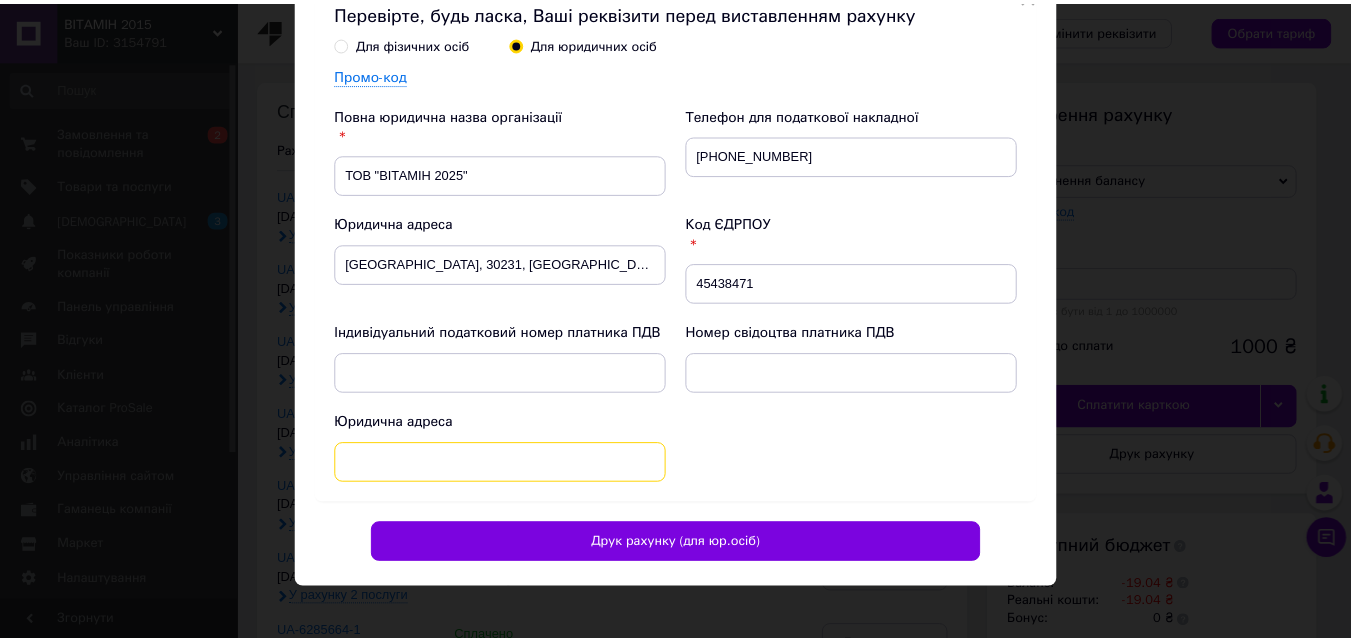 scroll, scrollTop: 0, scrollLeft: 0, axis: both 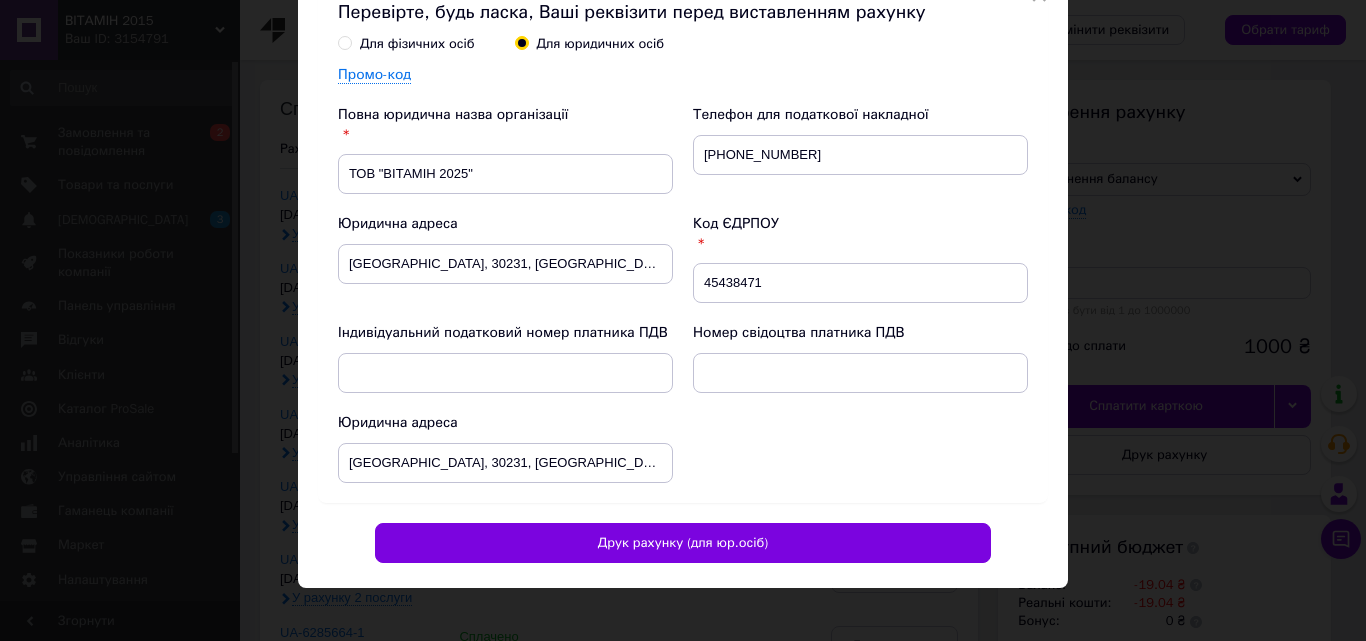 click on "× Перевірте, будь ласка, Ваші реквізити перед виставленням рахунку Для фізичних осіб Для юридичних осіб Промо-код [GEOGRAPHIC_DATA] юридична назва організації ТОВ "ВІТАМІН 2025" Телефон для податкової накладної [PHONE_NUMBER] Юридична адреса УКРАЇНА, [GEOGRAPHIC_DATA], [GEOGRAPHIC_DATA], СЕЛО ЛЕПЕСІВКА ВУЛ. [GEOGRAPHIC_DATA], БУД. 14 Код ЄДРПОУ 45438471 Індивідуальний податковий номер платника ПДВ Номер свідоцтва платника ПДВ Юридична адреса [GEOGRAPHIC_DATA], [GEOGRAPHIC_DATA], [GEOGRAPHIC_DATA], [GEOGRAPHIC_DATA] ВУЛ. [GEOGRAPHIC_DATA], БУД. 14     Друк рахунку (для юр.осіб)" at bounding box center (683, 320) 